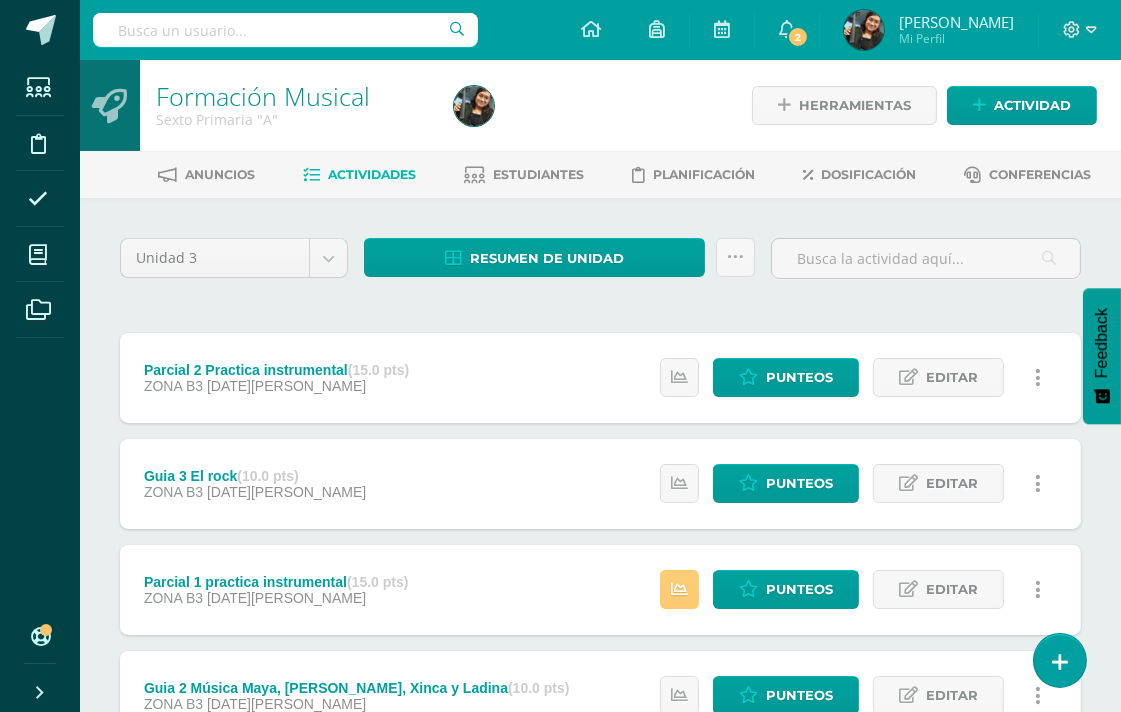 scroll, scrollTop: 0, scrollLeft: 0, axis: both 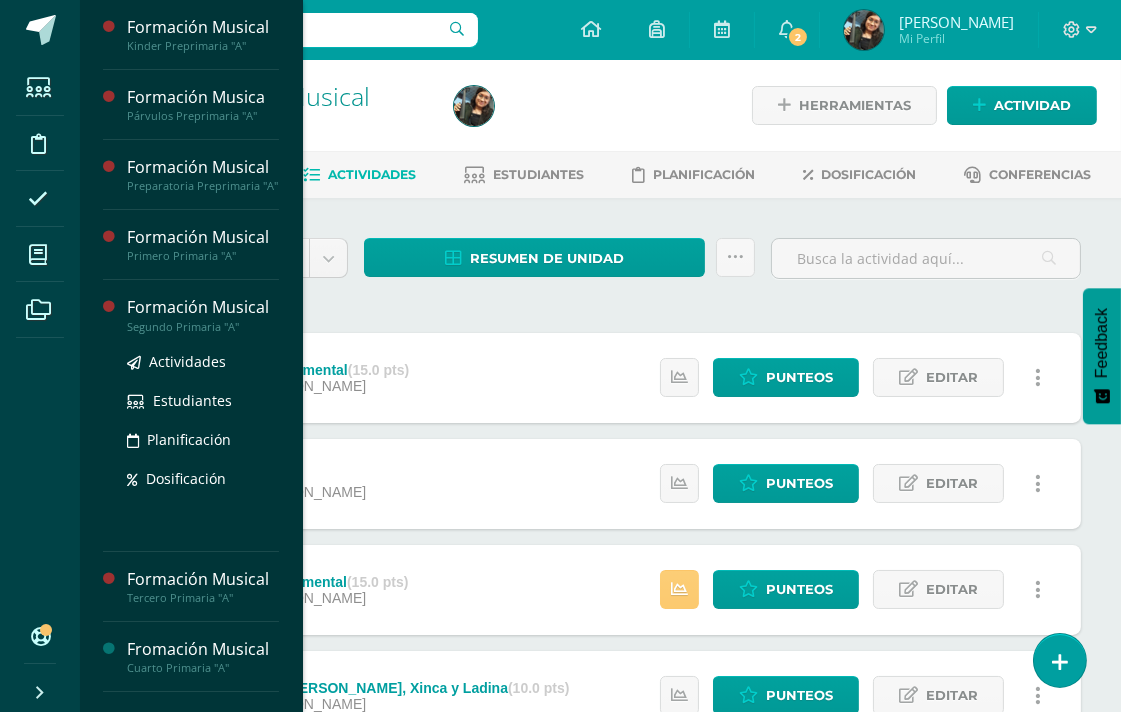 click on "Segundo
Primaria
"A"" at bounding box center (203, 327) 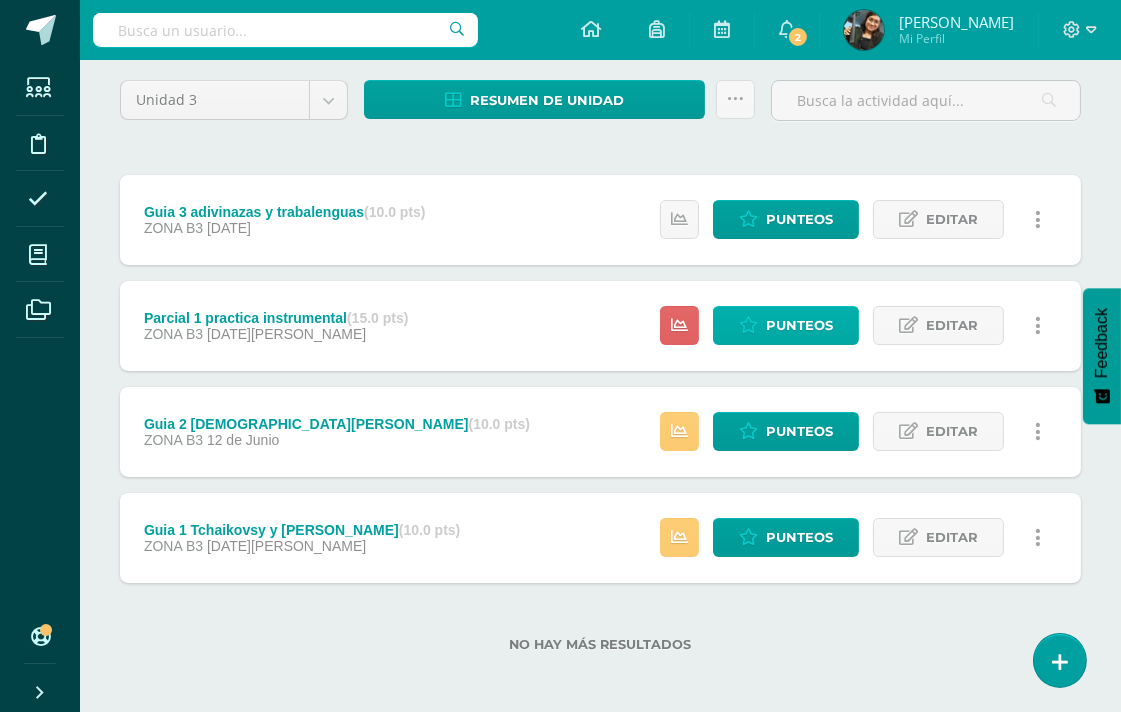 scroll, scrollTop: 161, scrollLeft: 0, axis: vertical 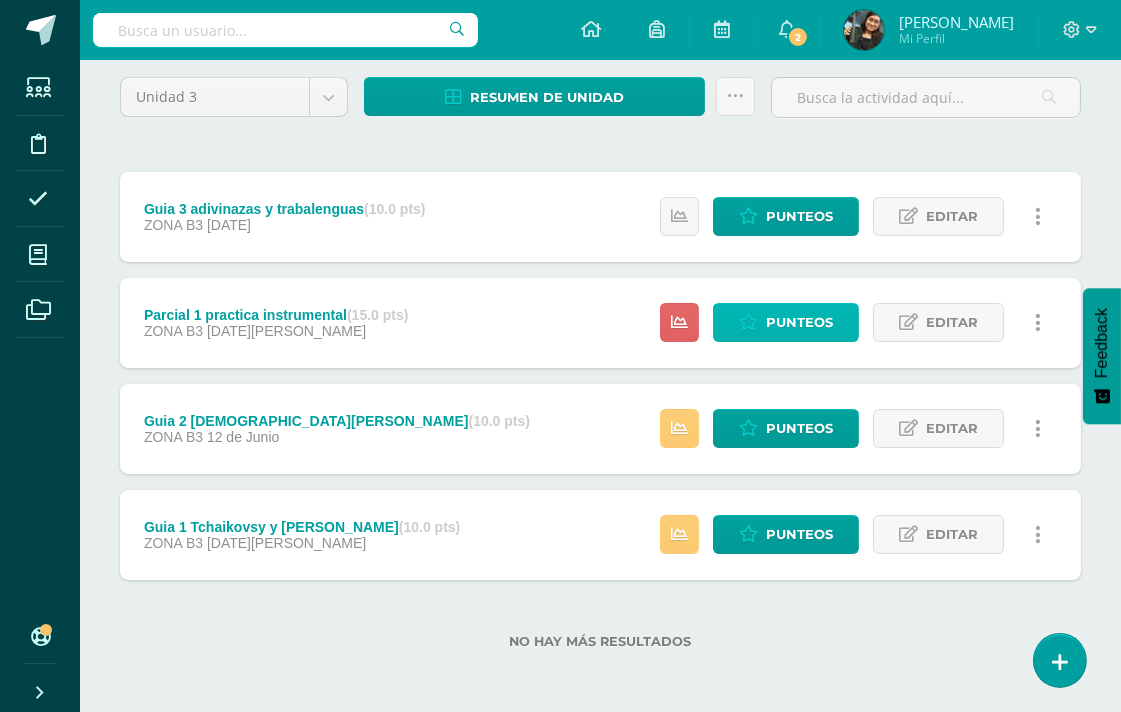 click on "Punteos" at bounding box center [799, 322] 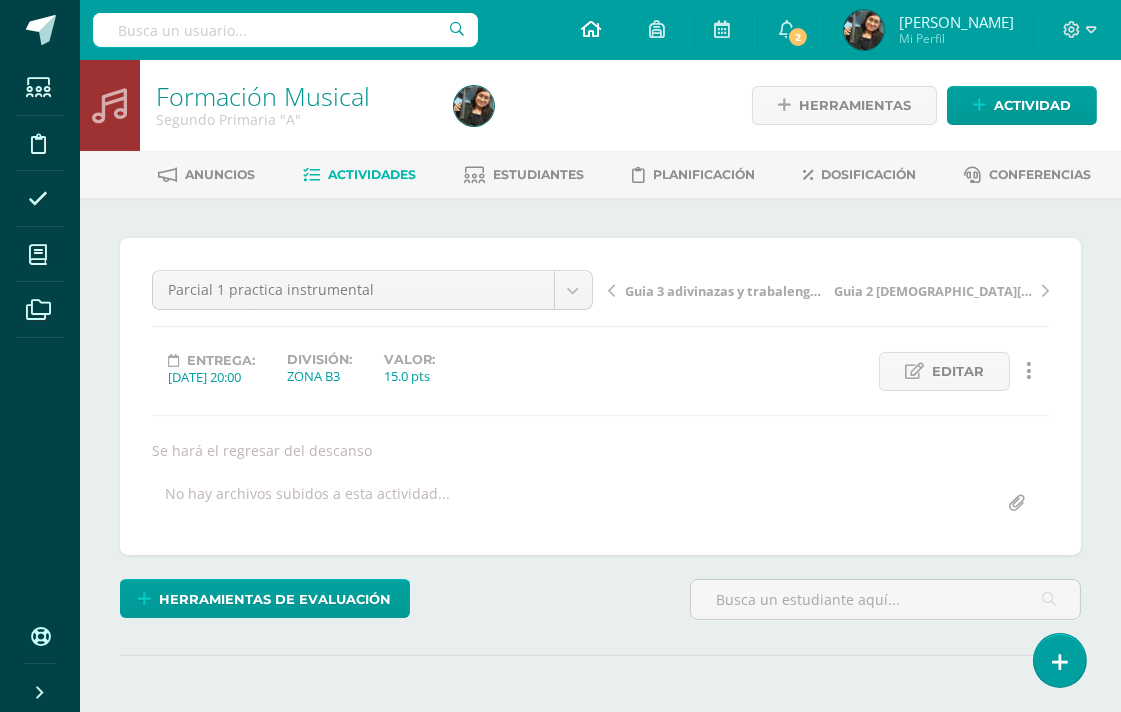 scroll, scrollTop: 0, scrollLeft: 0, axis: both 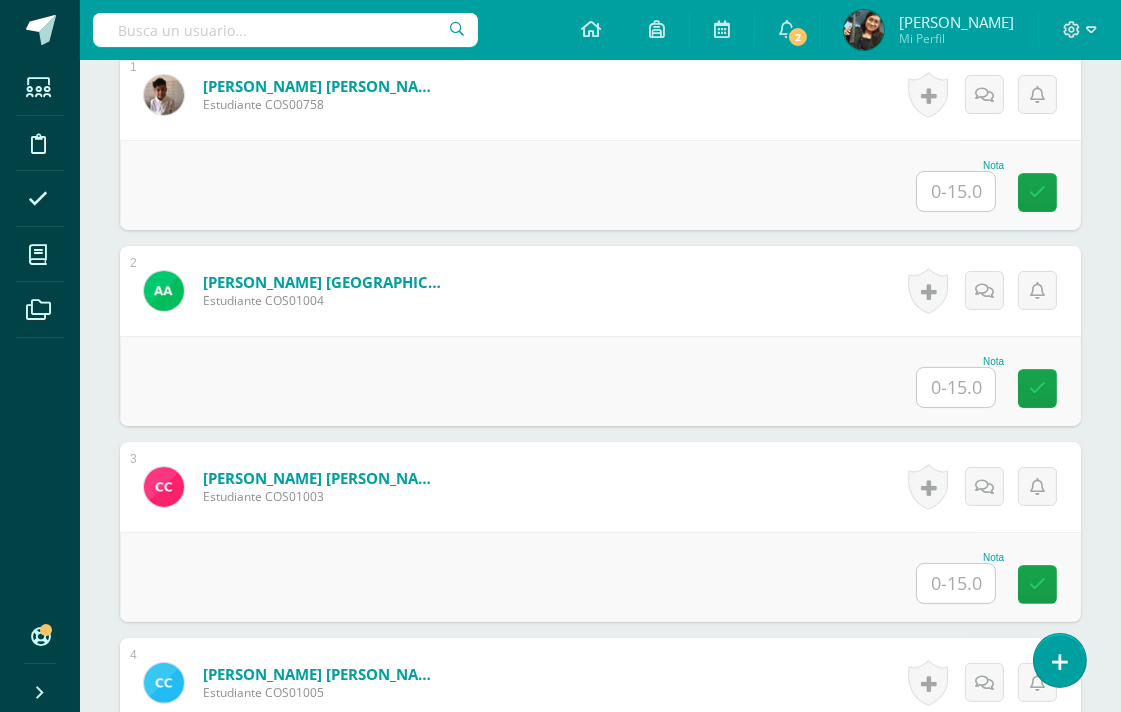 click at bounding box center [956, 387] 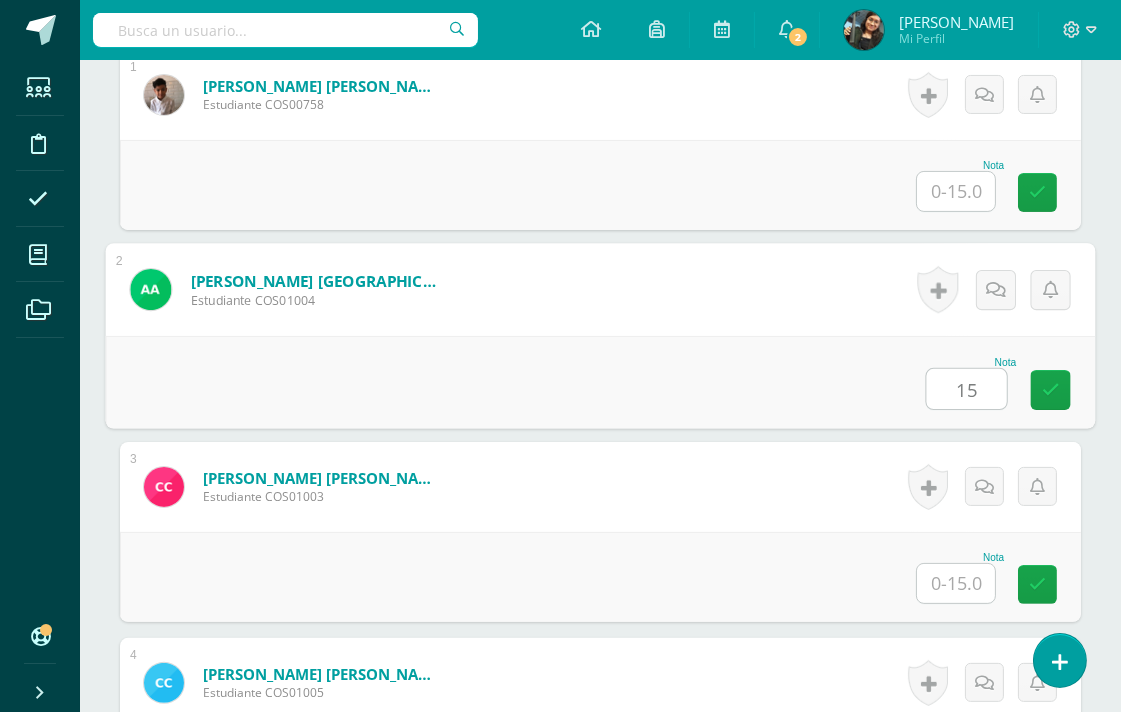 scroll, scrollTop: 665, scrollLeft: 0, axis: vertical 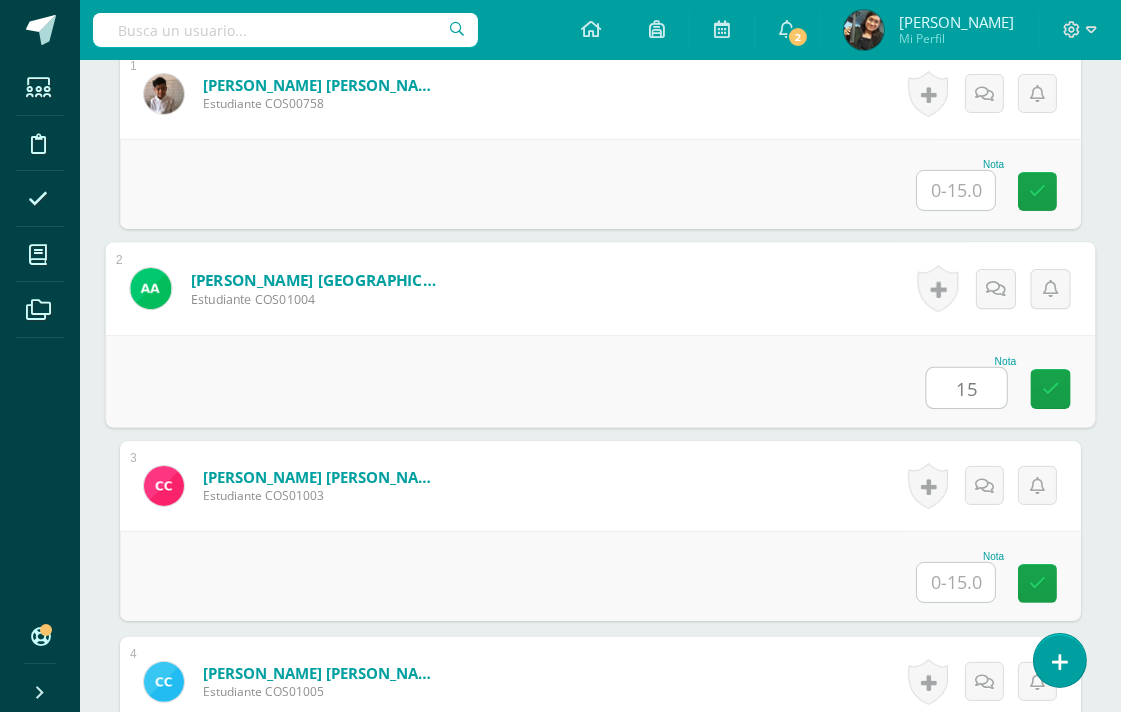 type on "15" 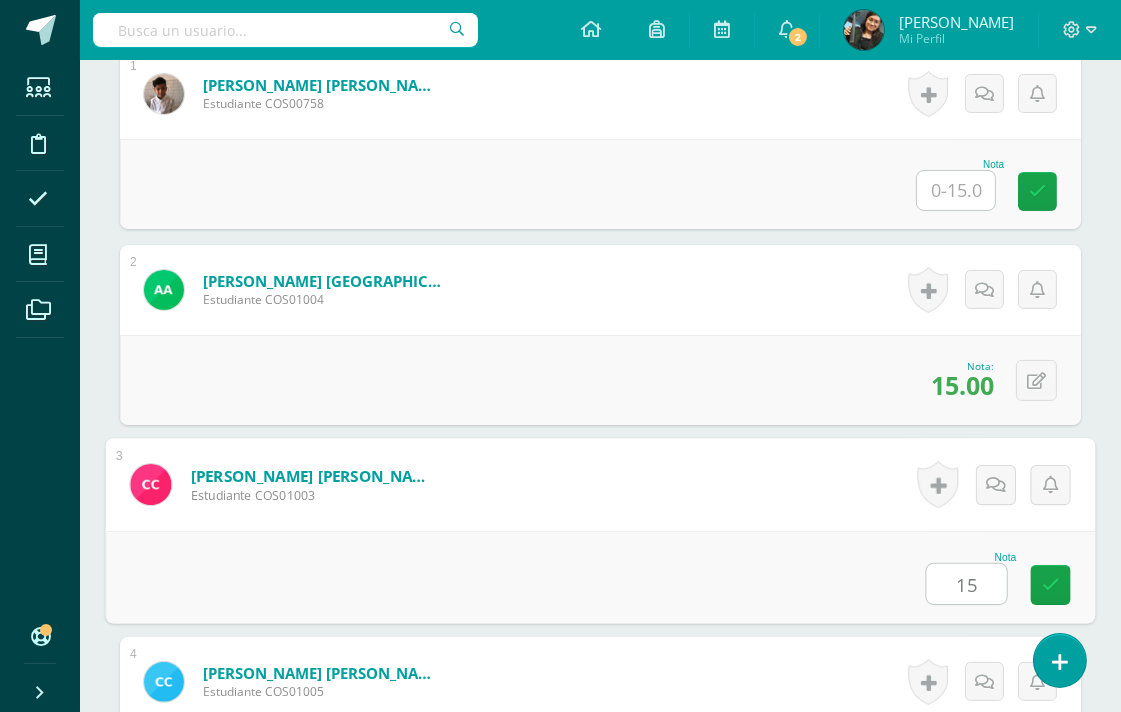 type on "15" 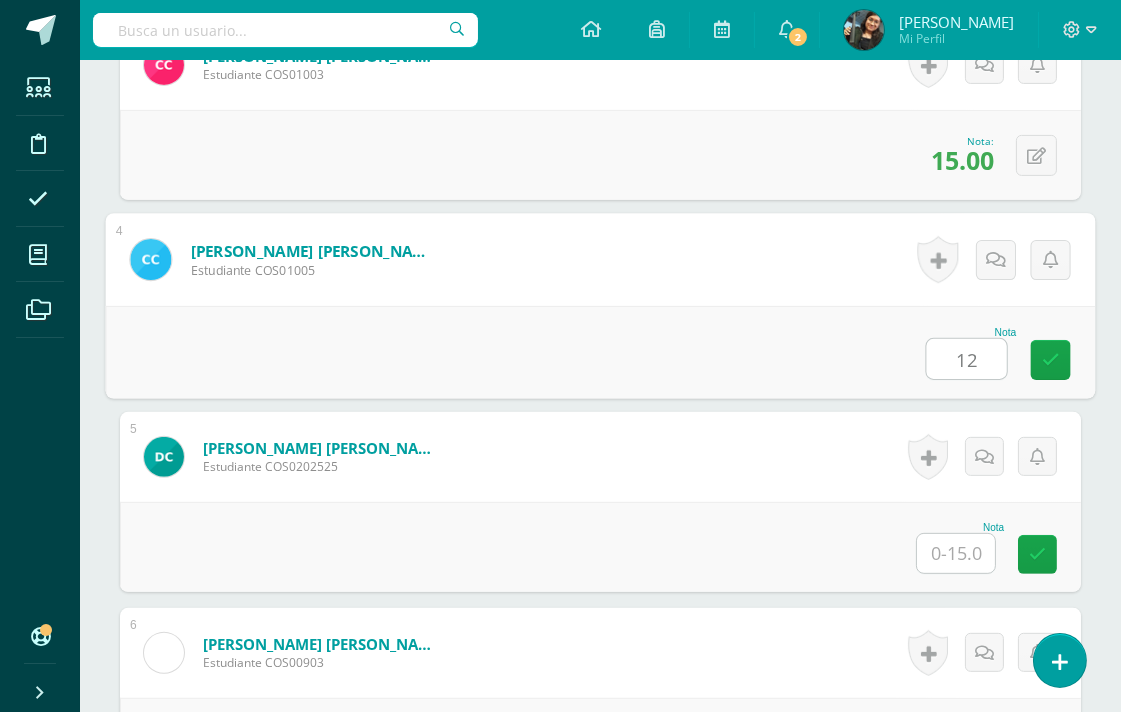 type on "12" 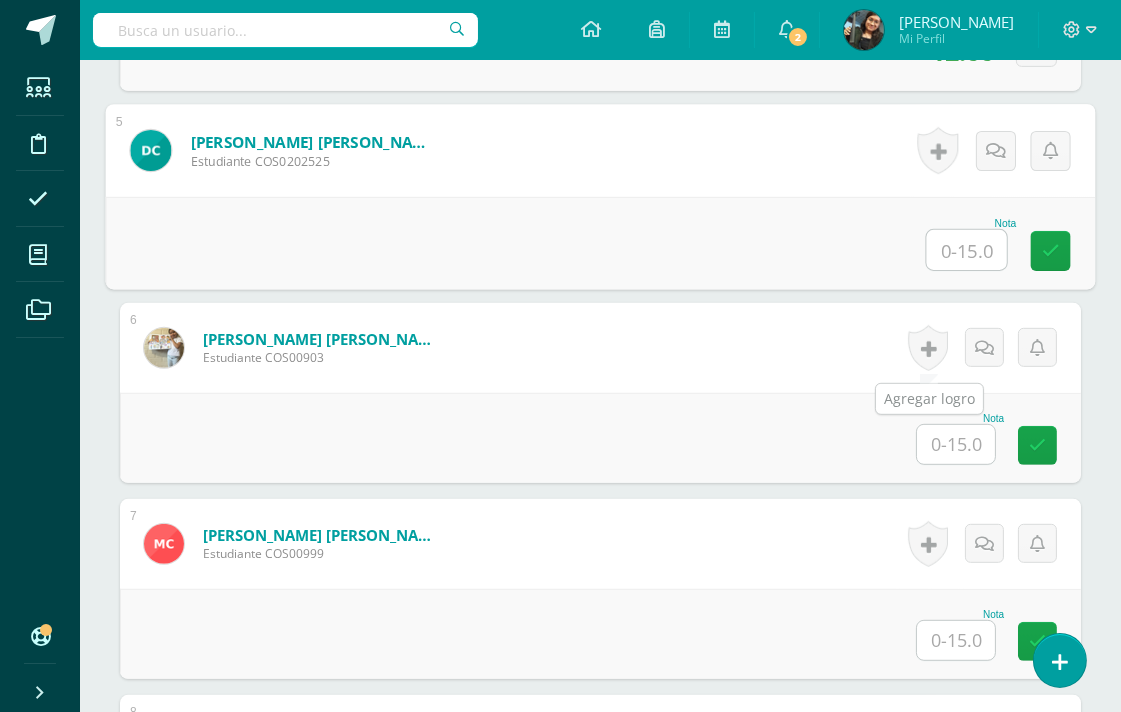 scroll, scrollTop: 1420, scrollLeft: 0, axis: vertical 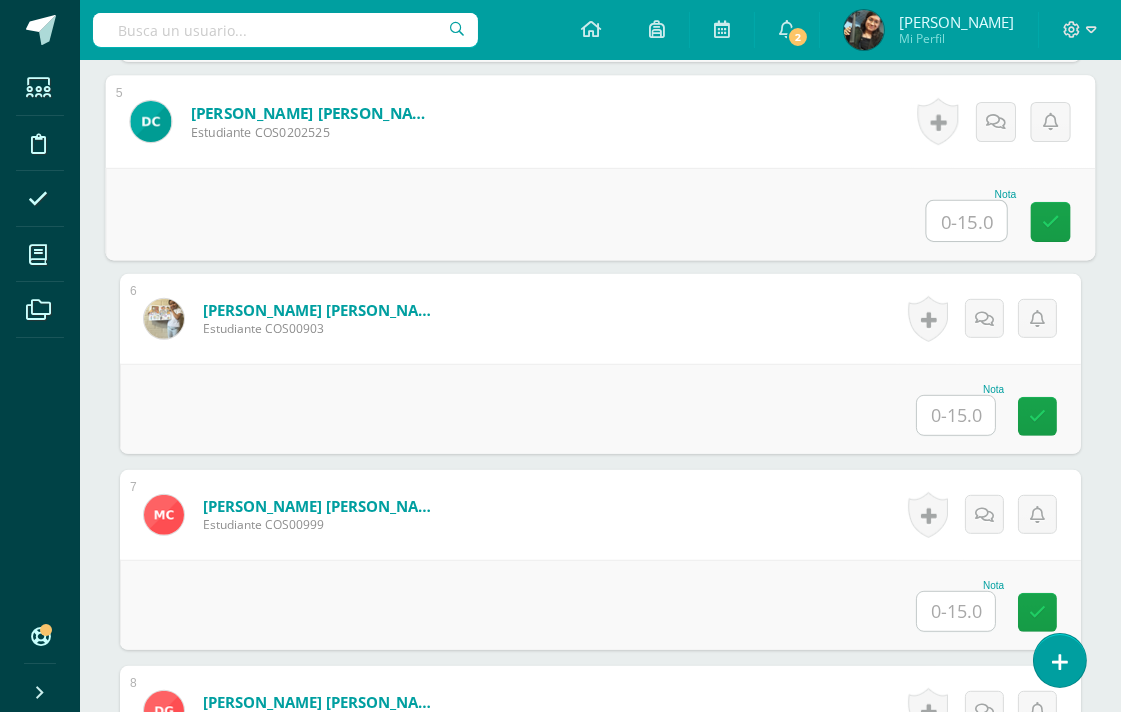 click at bounding box center (956, 415) 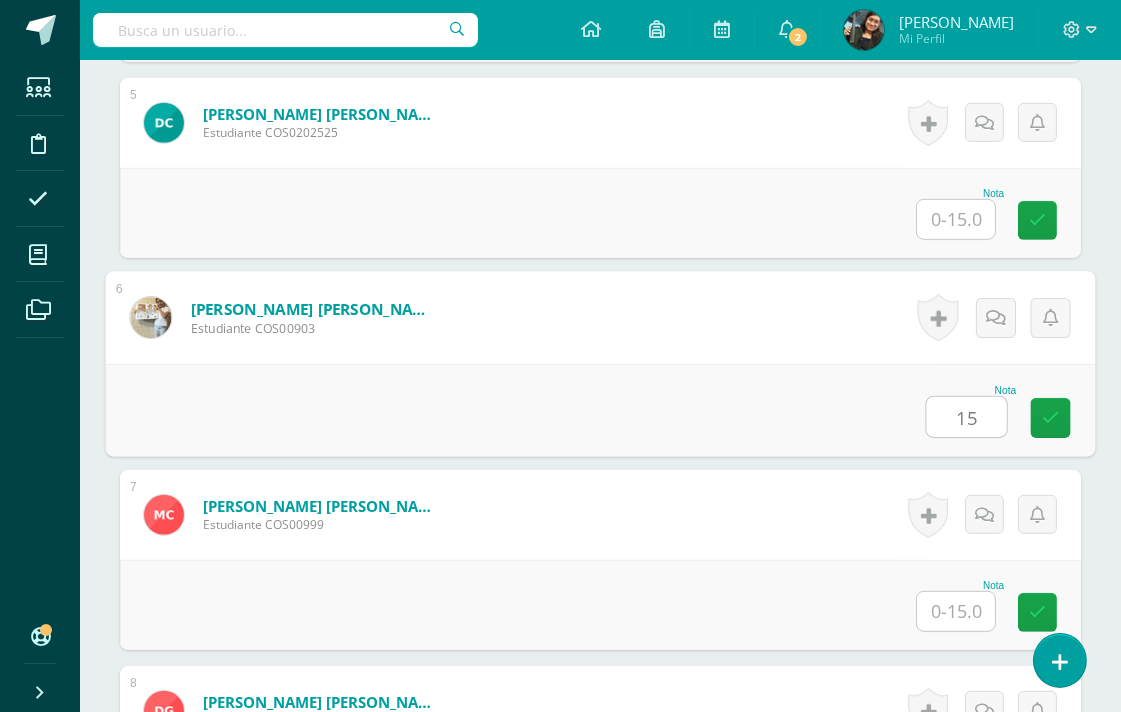 type on "15" 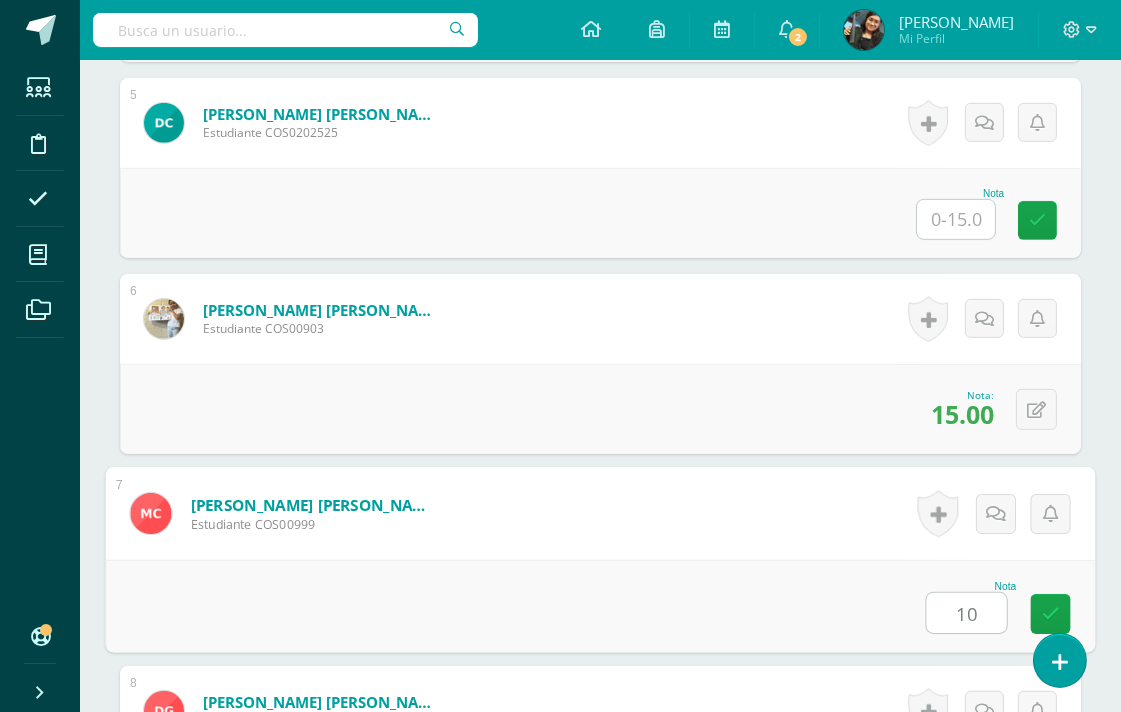 type on "10" 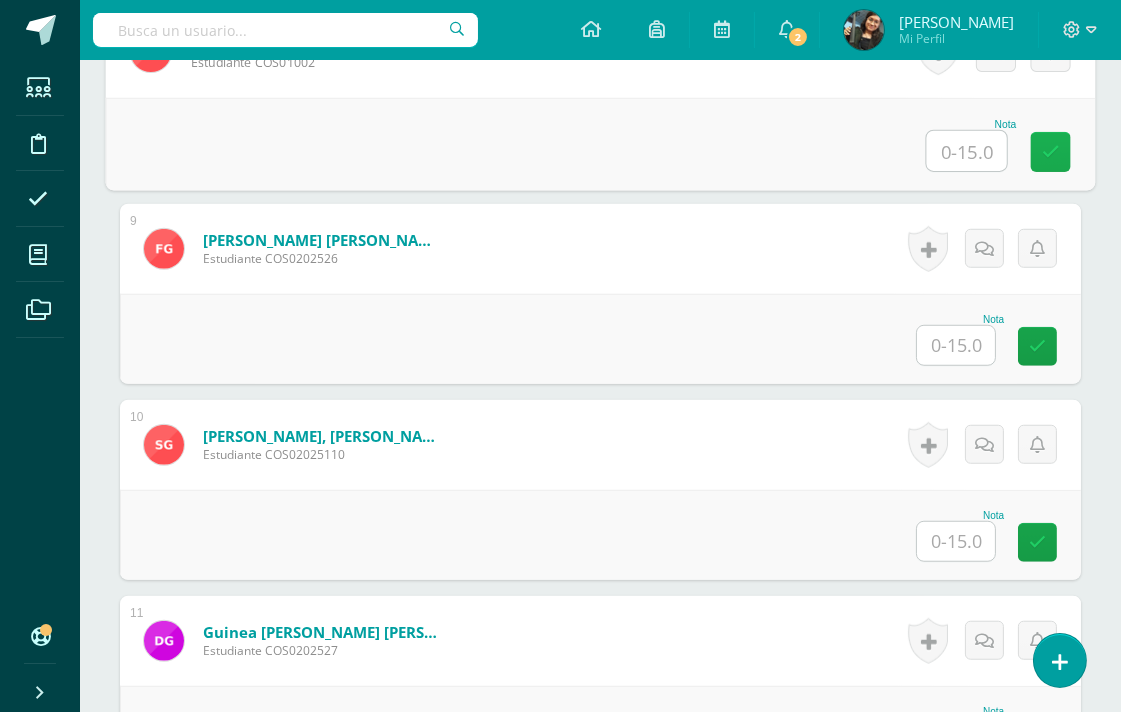 scroll, scrollTop: 2093, scrollLeft: 0, axis: vertical 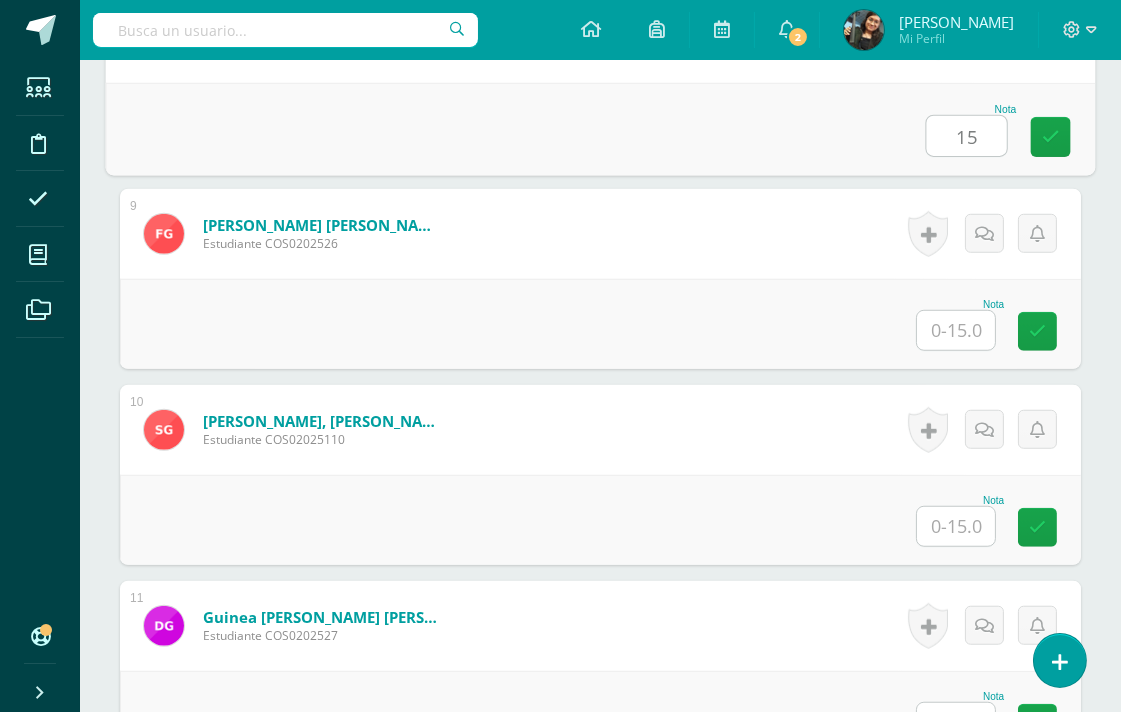 type on "15" 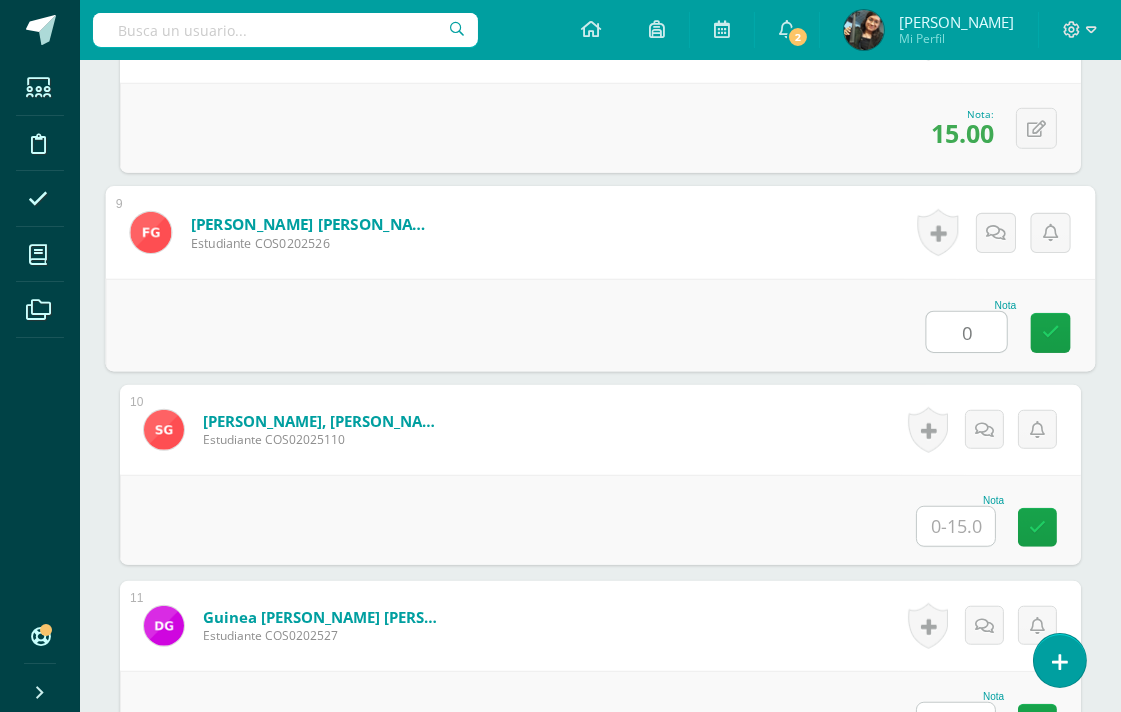 type on "0" 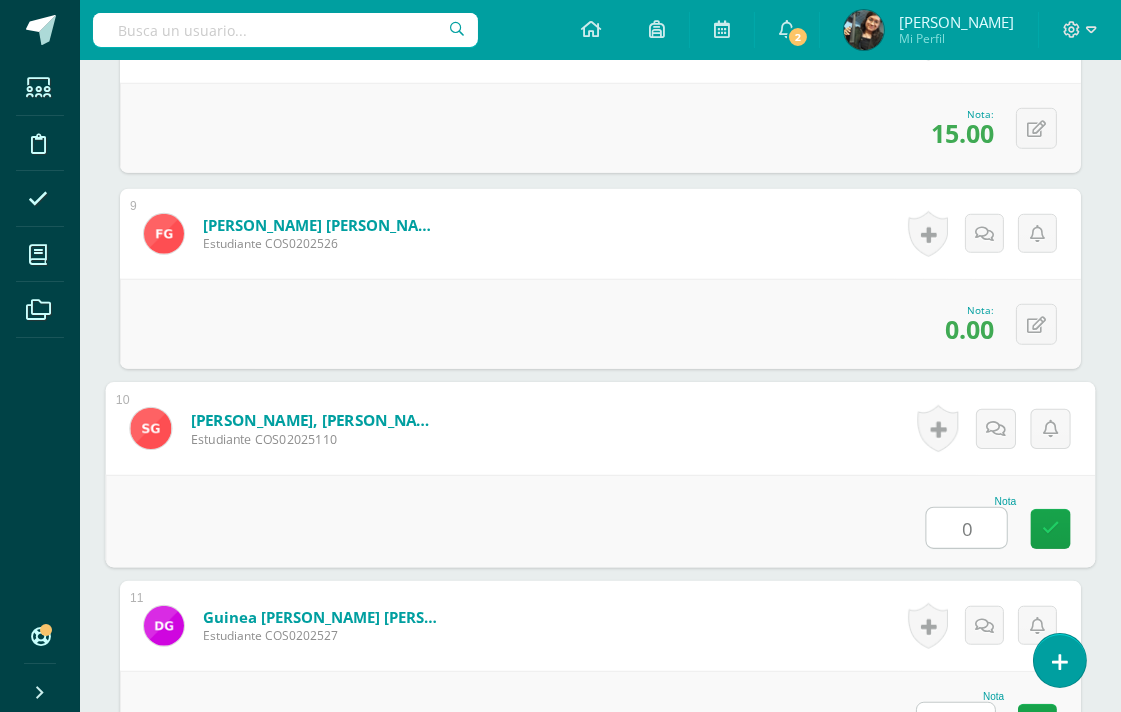 type on "0" 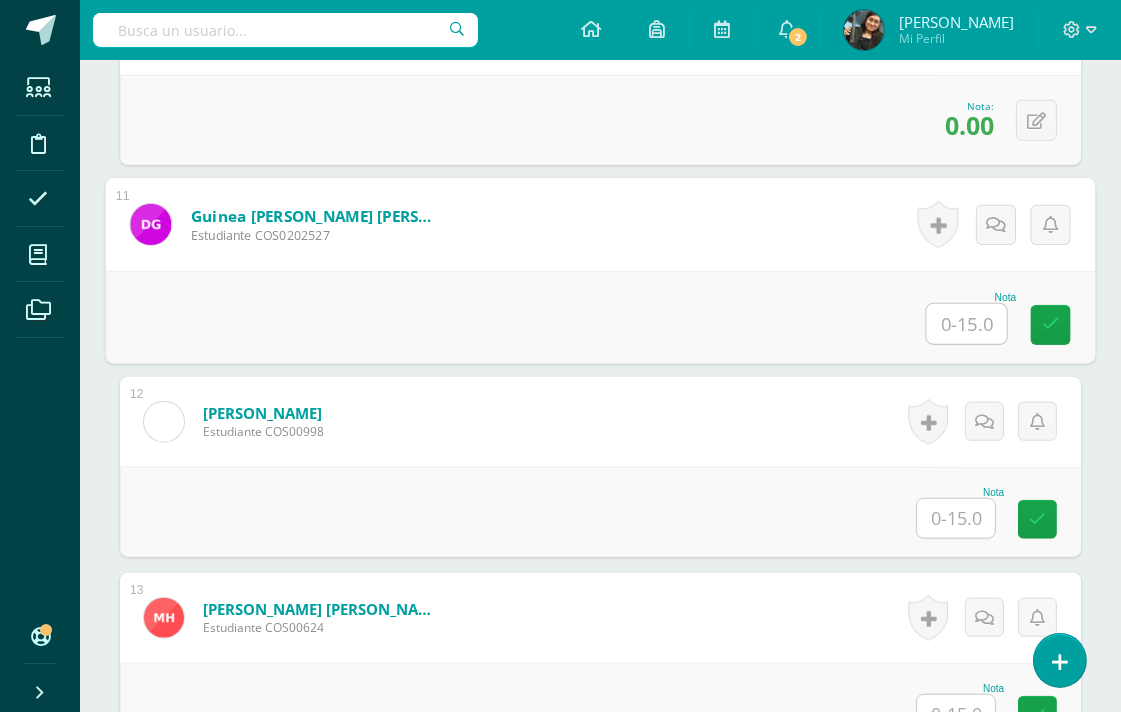 scroll, scrollTop: 2566, scrollLeft: 0, axis: vertical 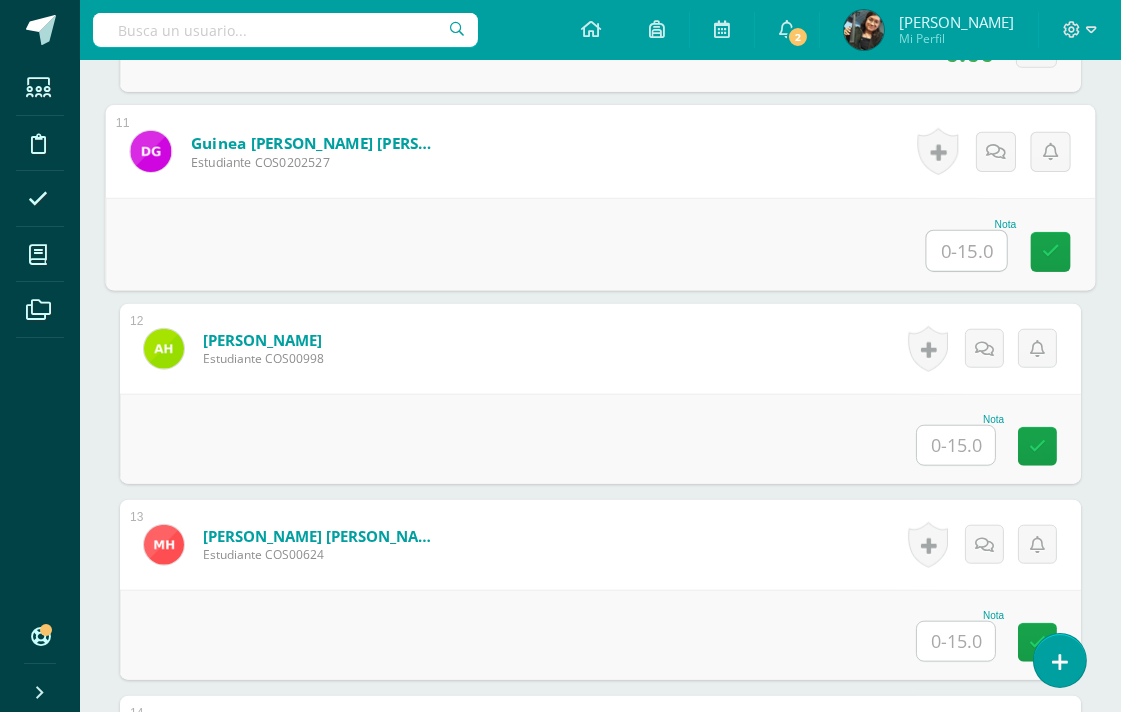 click at bounding box center [956, 445] 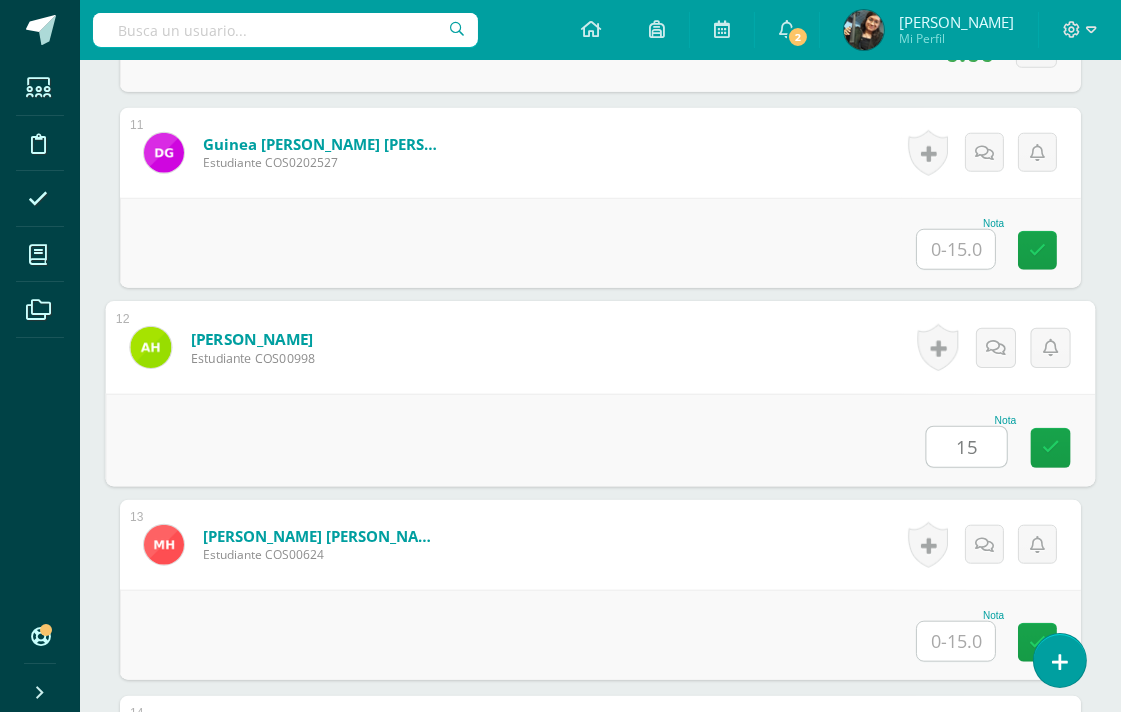type on "15" 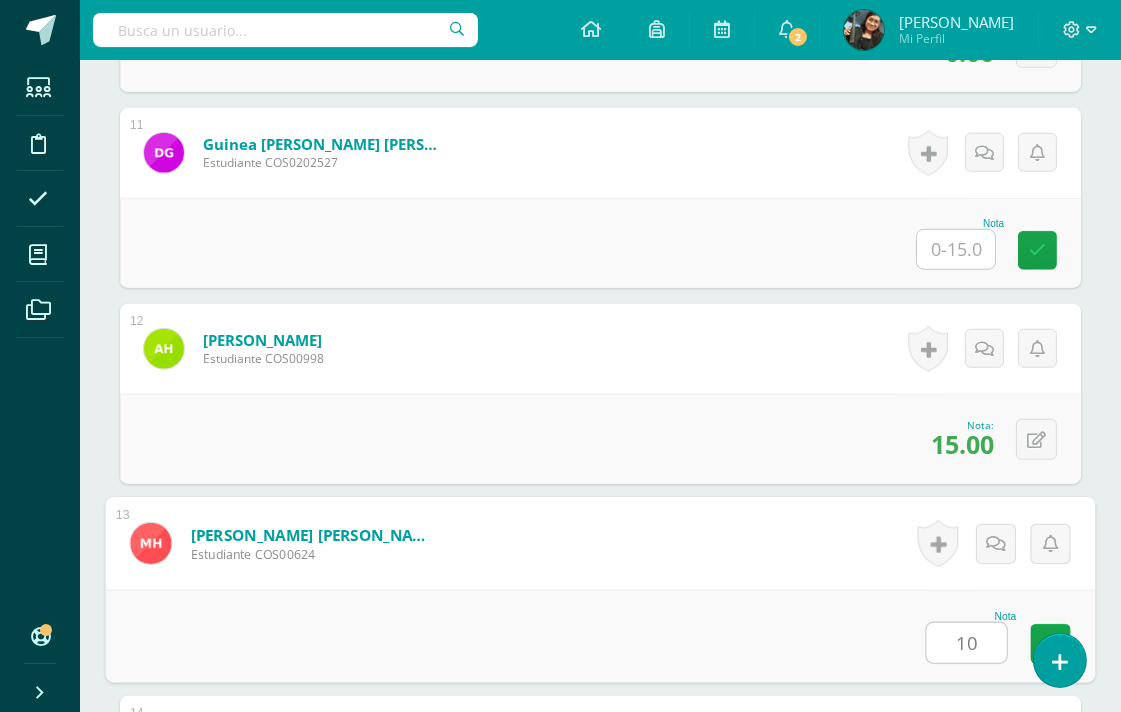 type on "10" 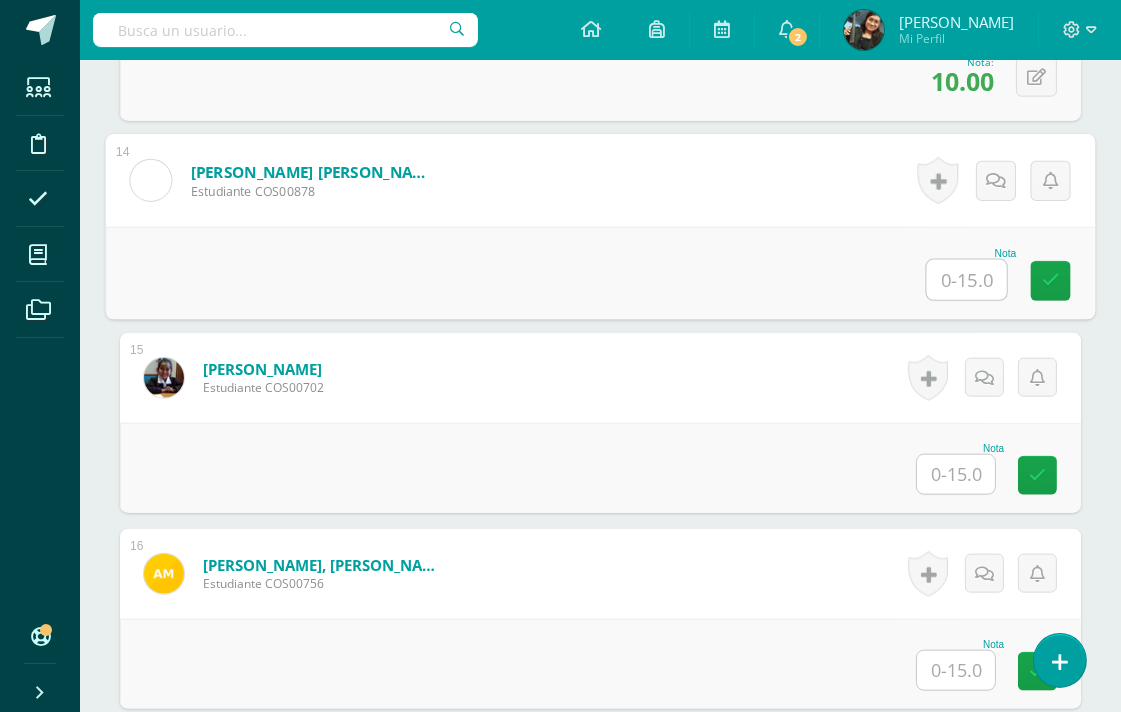scroll, scrollTop: 3157, scrollLeft: 0, axis: vertical 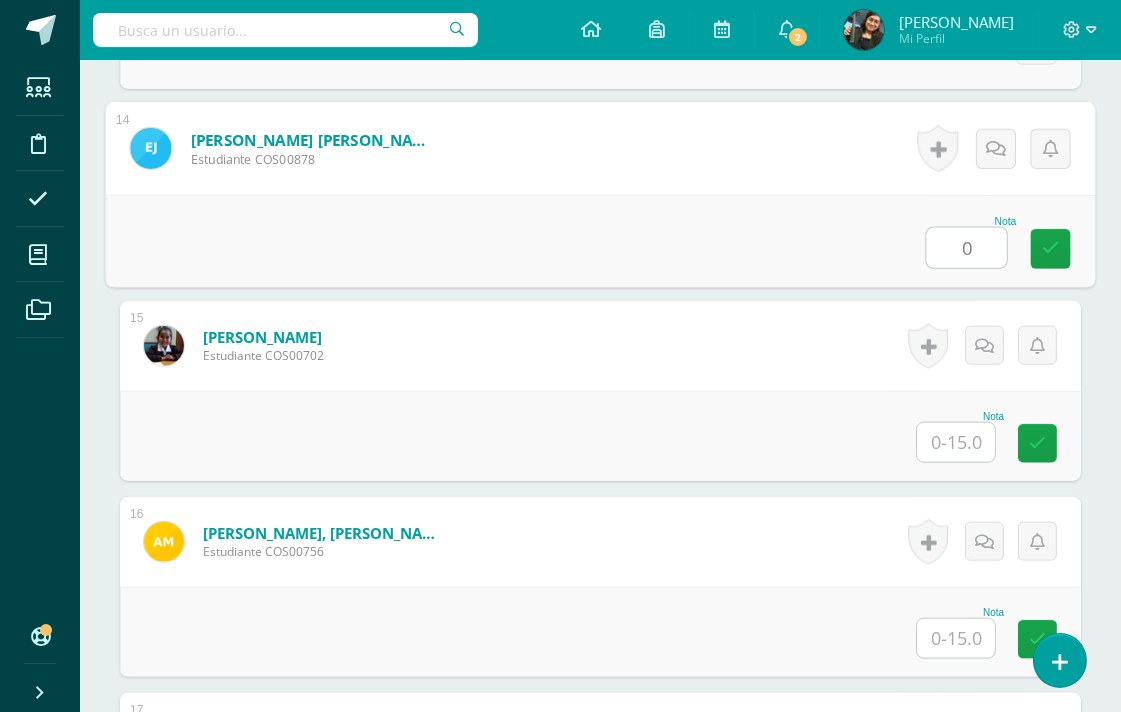 type on "0" 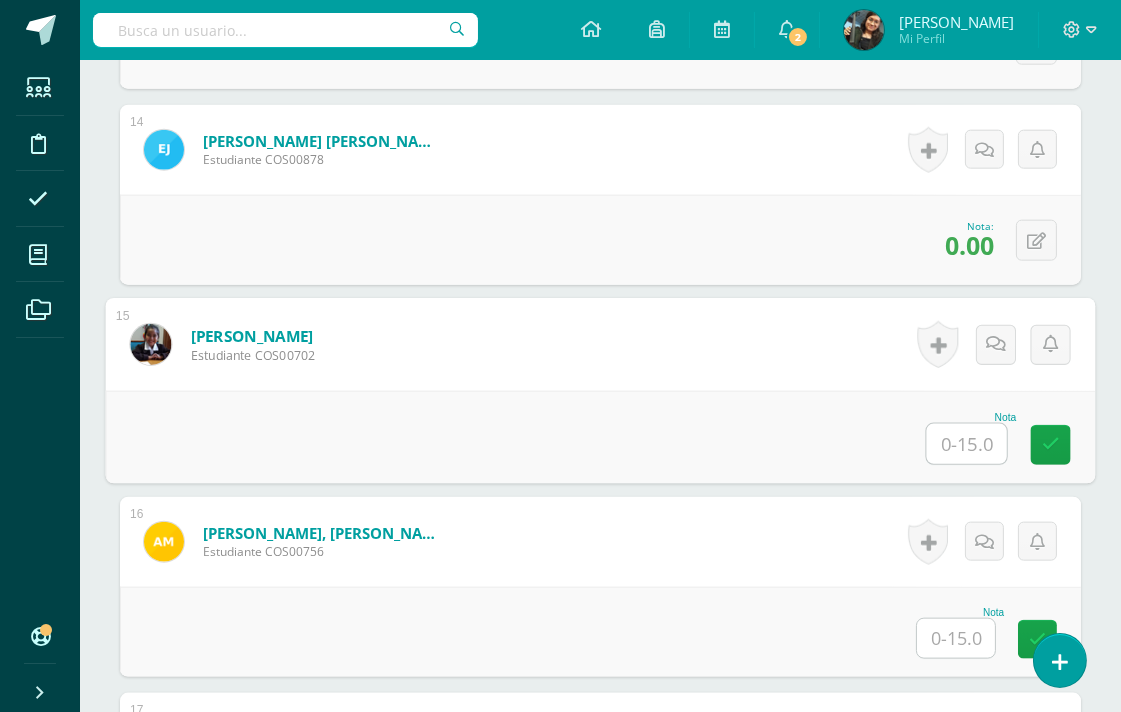 click at bounding box center [967, 444] 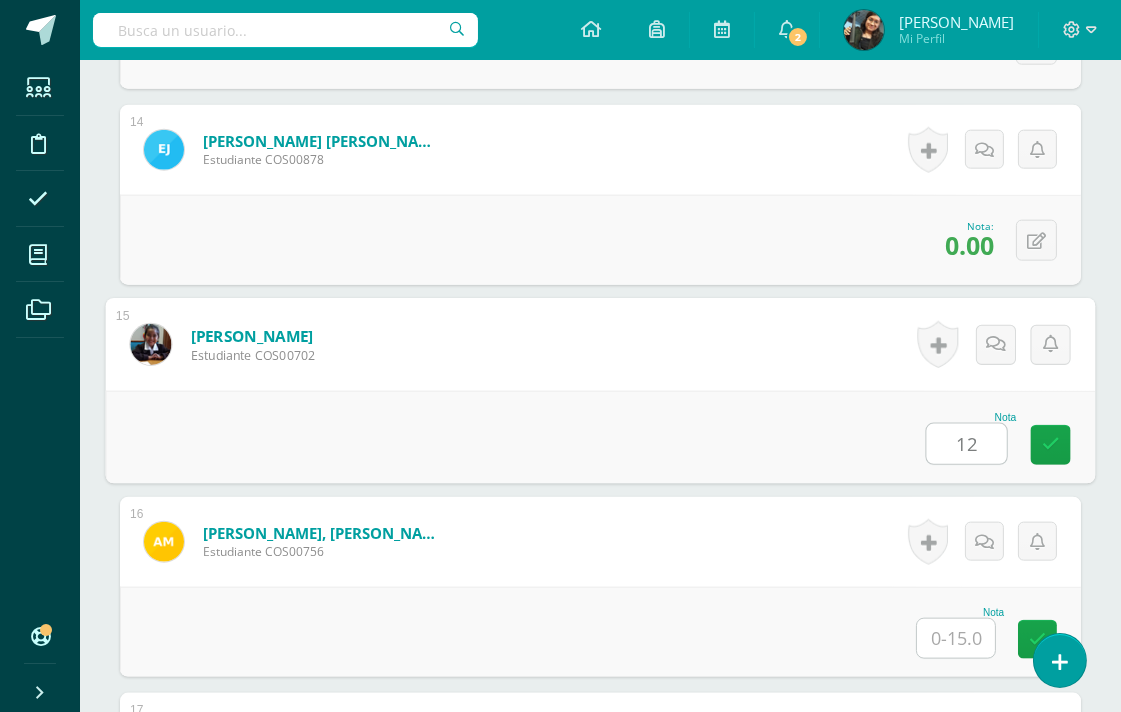 type on "12" 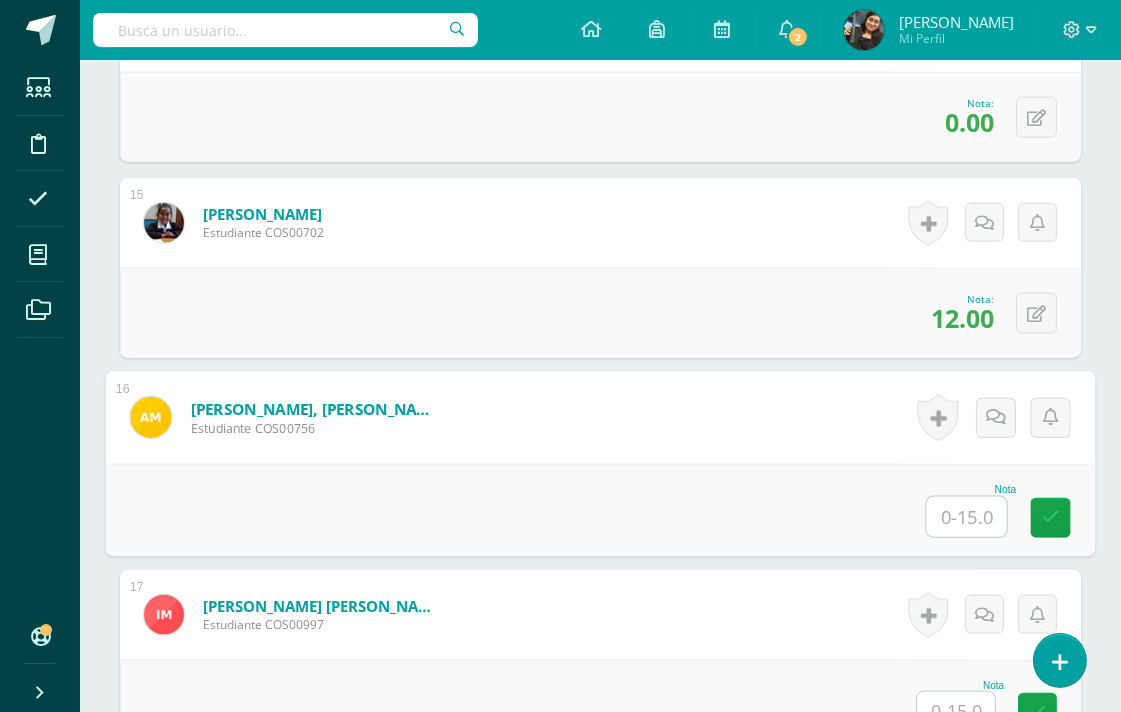 scroll, scrollTop: 3491, scrollLeft: 0, axis: vertical 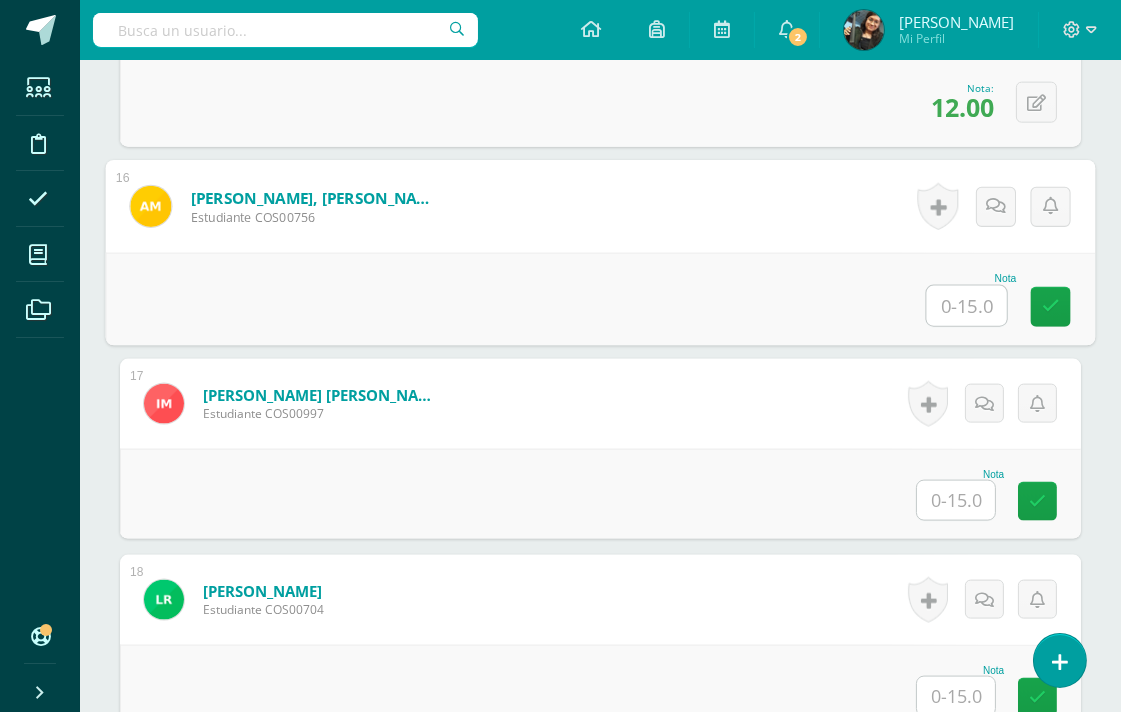 click at bounding box center (967, 306) 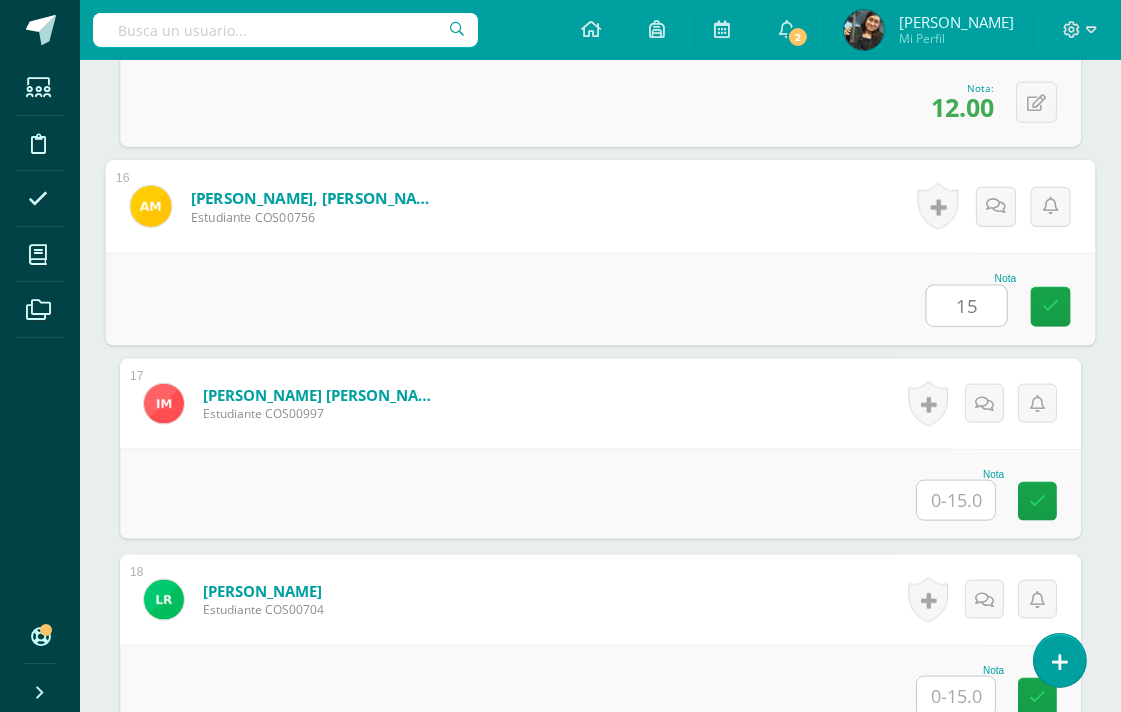 type on "15" 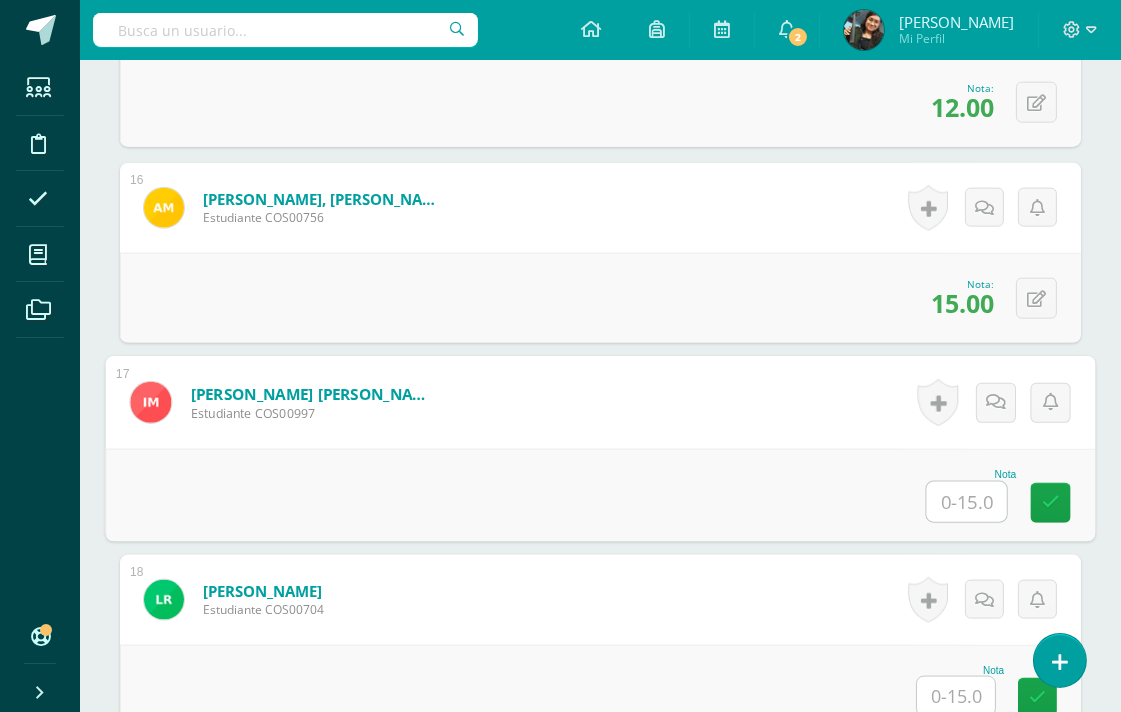 scroll, scrollTop: 3824, scrollLeft: 0, axis: vertical 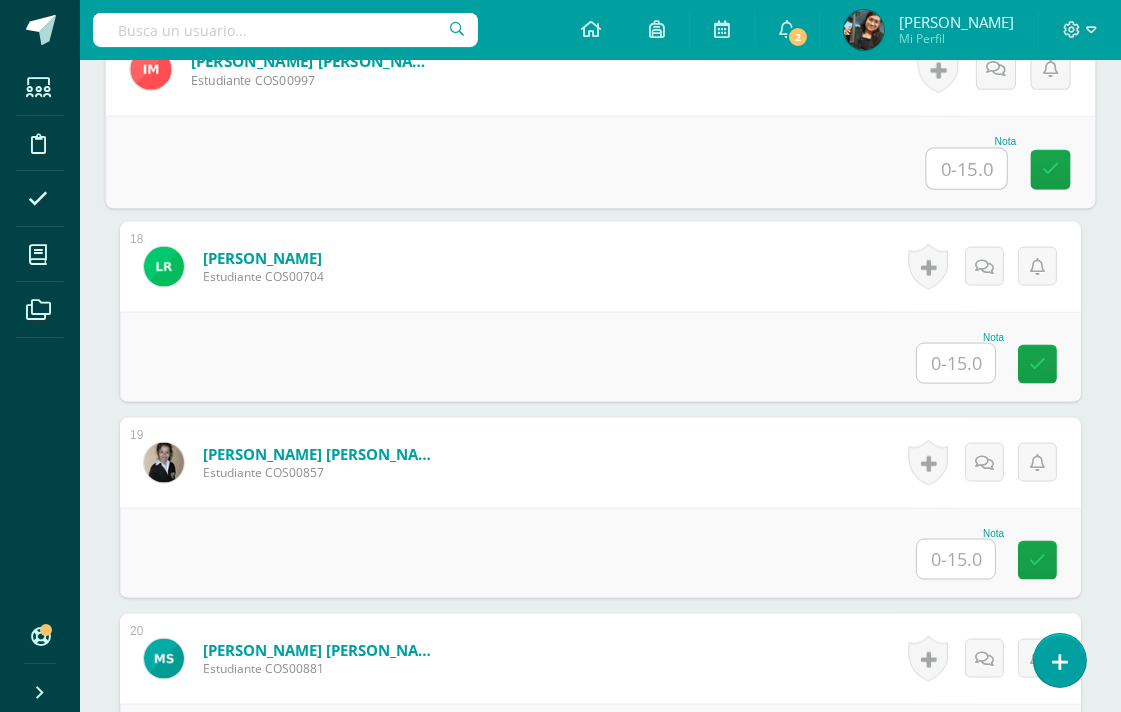 click at bounding box center [956, 363] 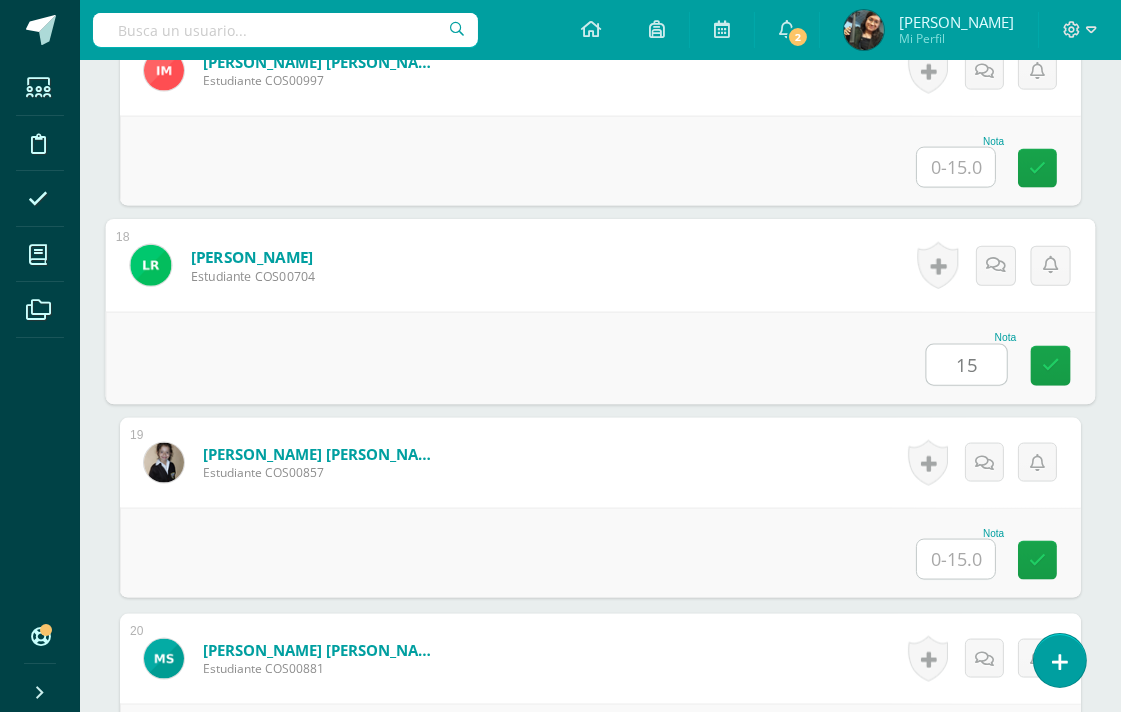 type on "15" 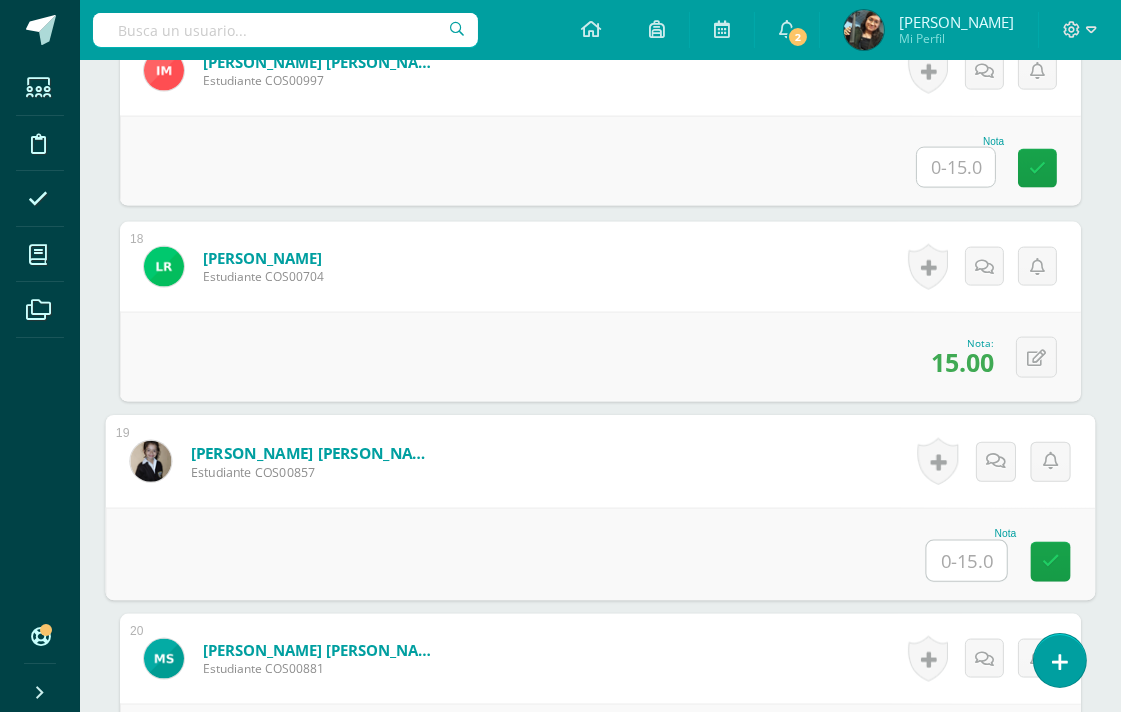 click at bounding box center [967, 561] 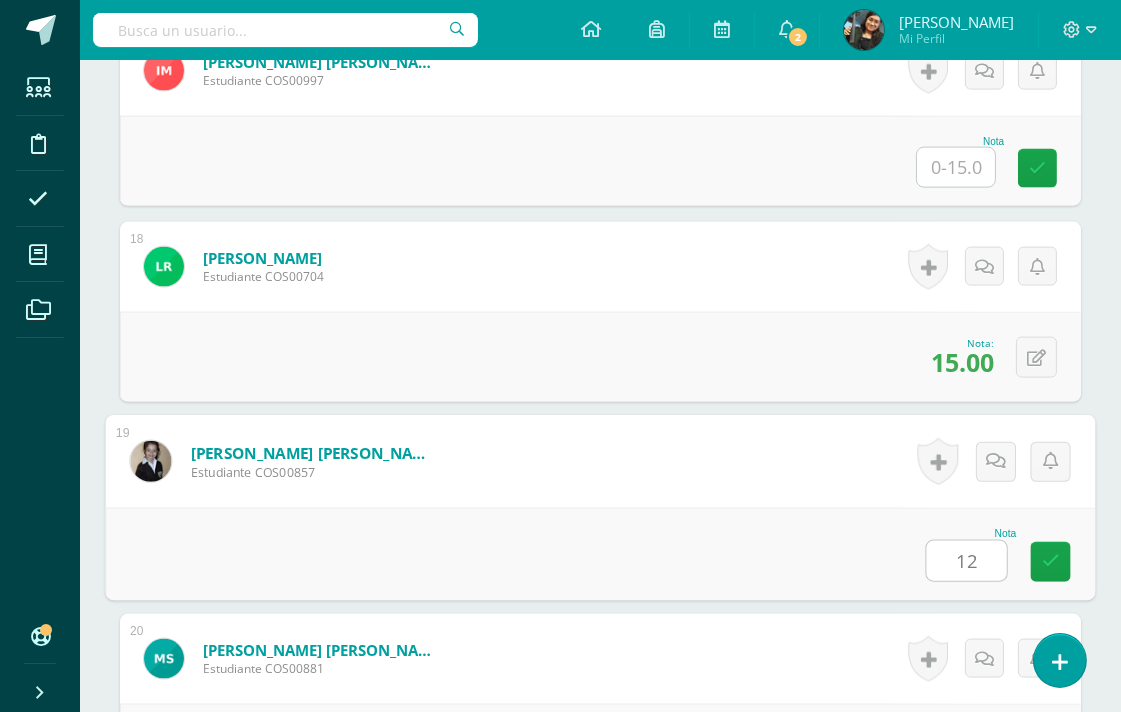 type on "12" 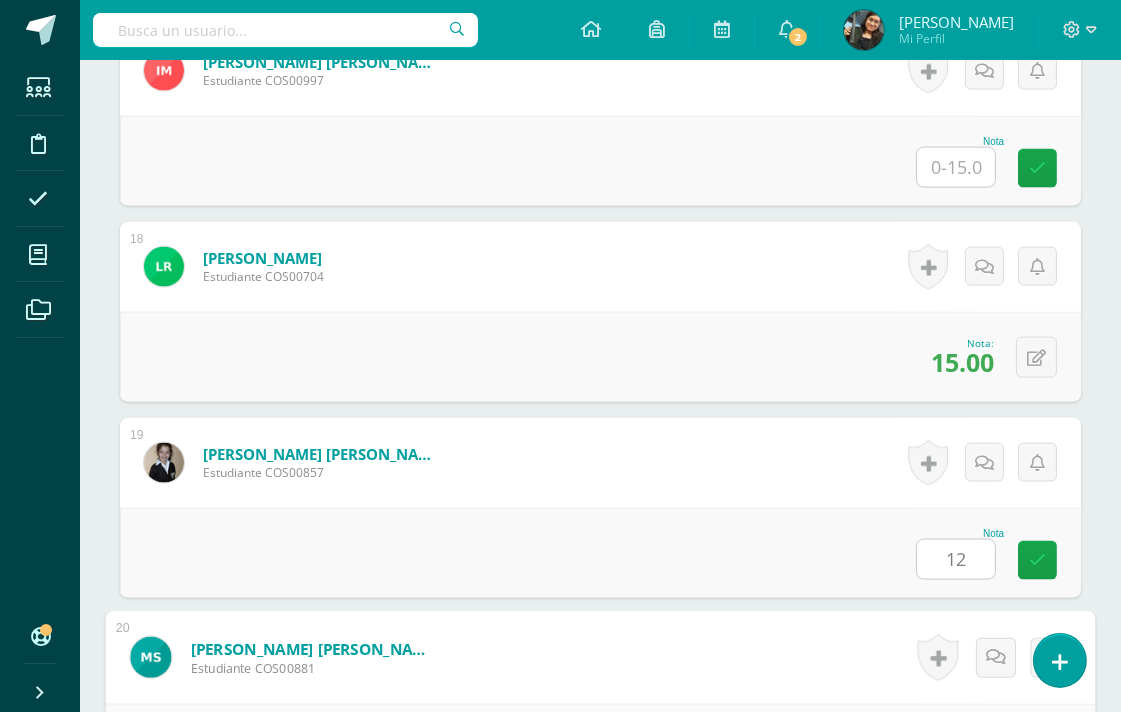 scroll, scrollTop: 4223, scrollLeft: 0, axis: vertical 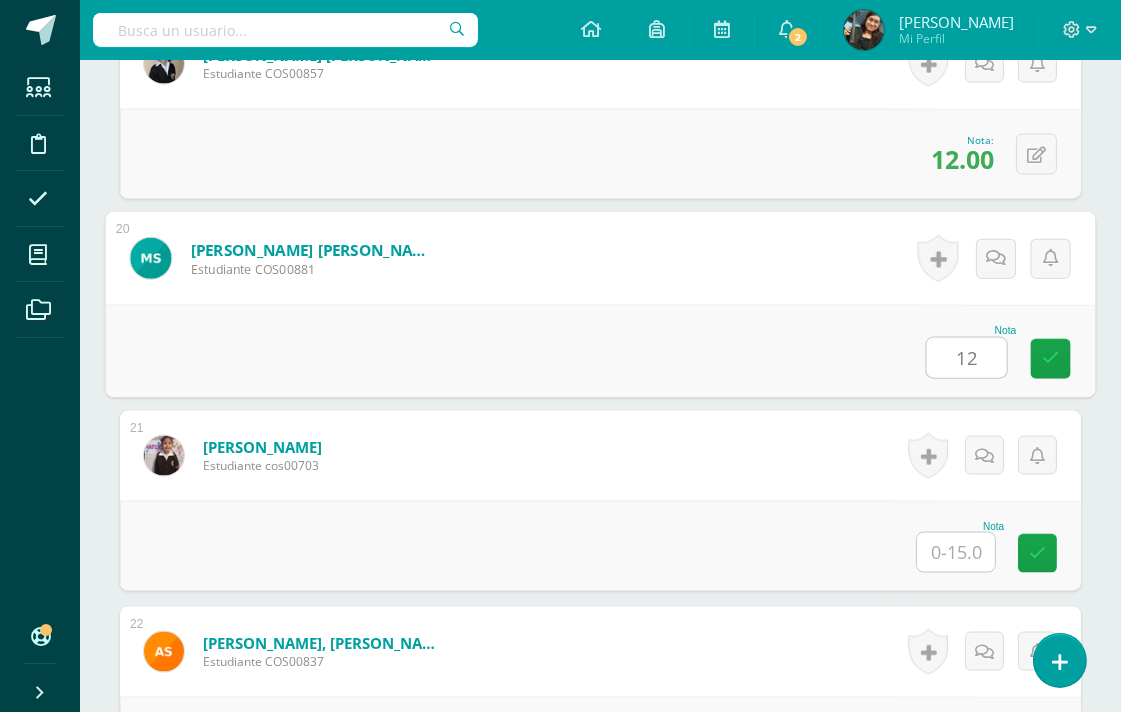 type on "12" 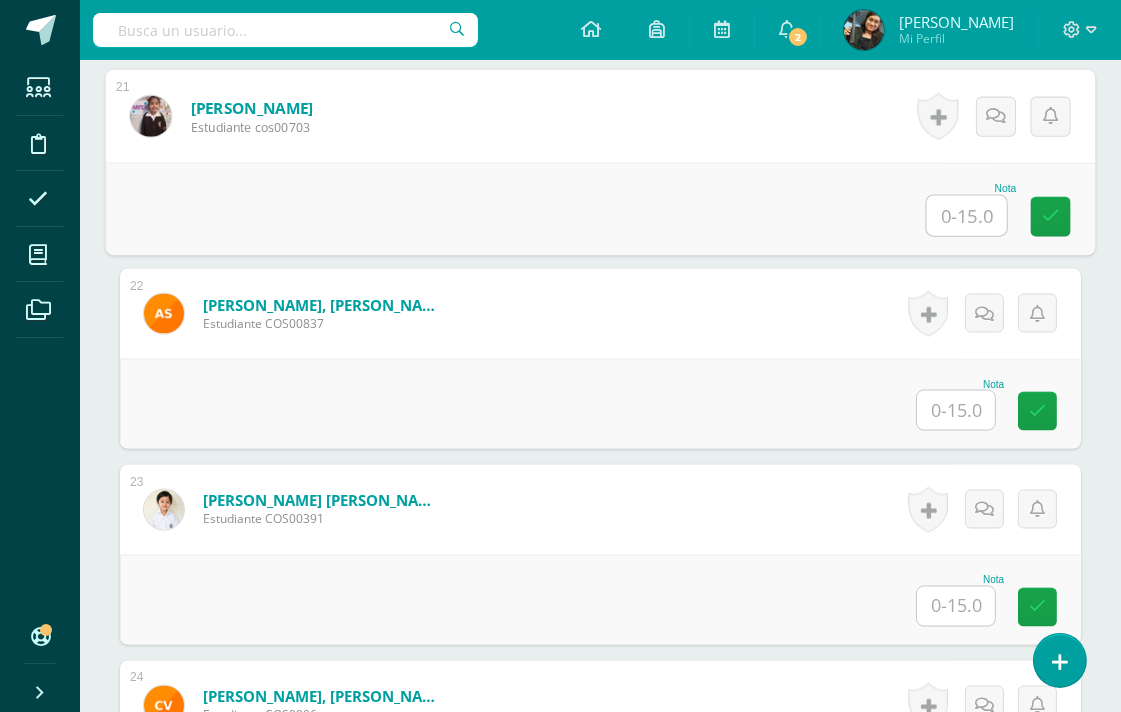 scroll, scrollTop: 4667, scrollLeft: 0, axis: vertical 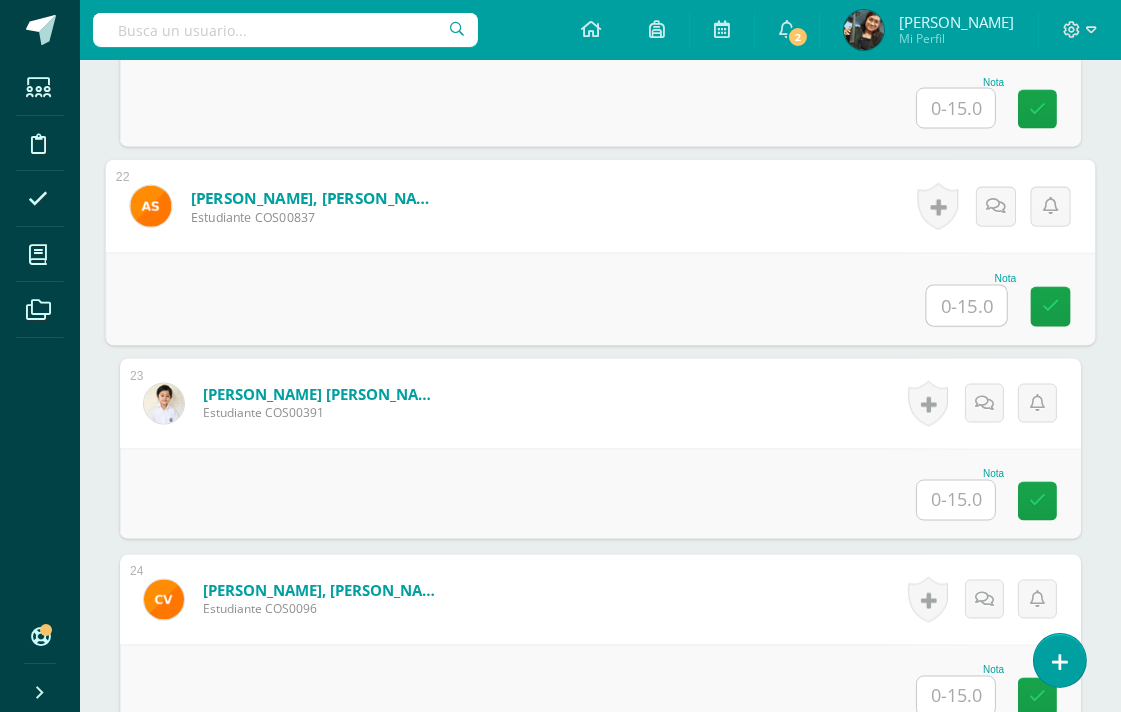 click at bounding box center [967, 306] 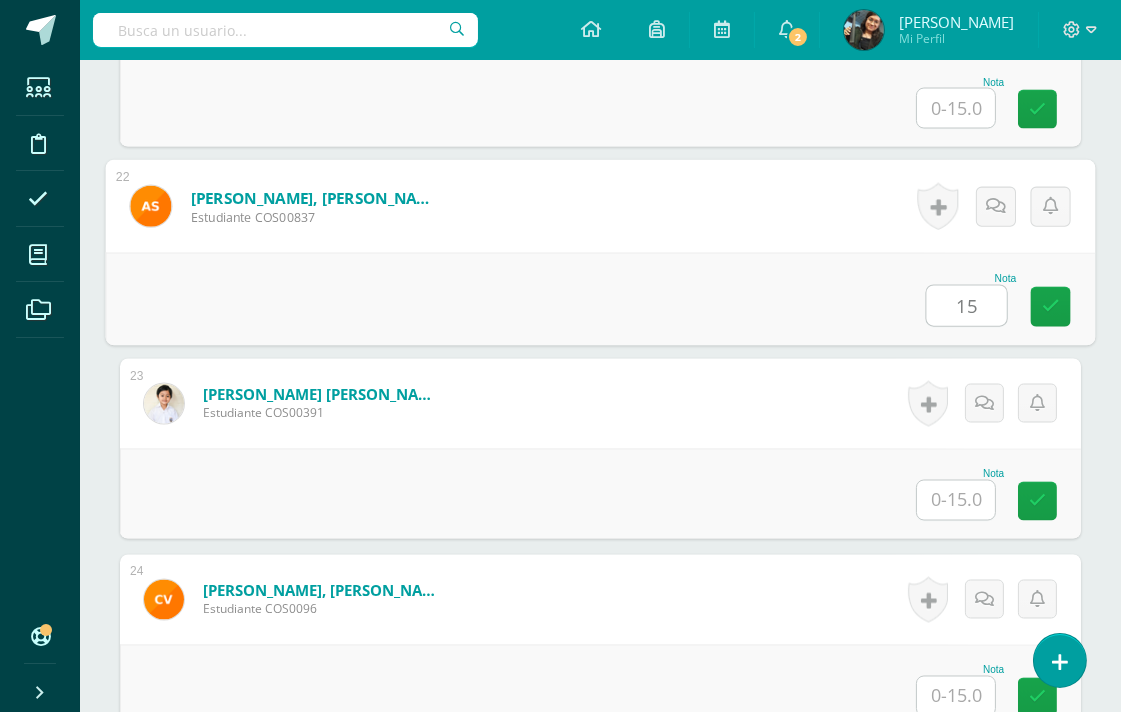 type on "15" 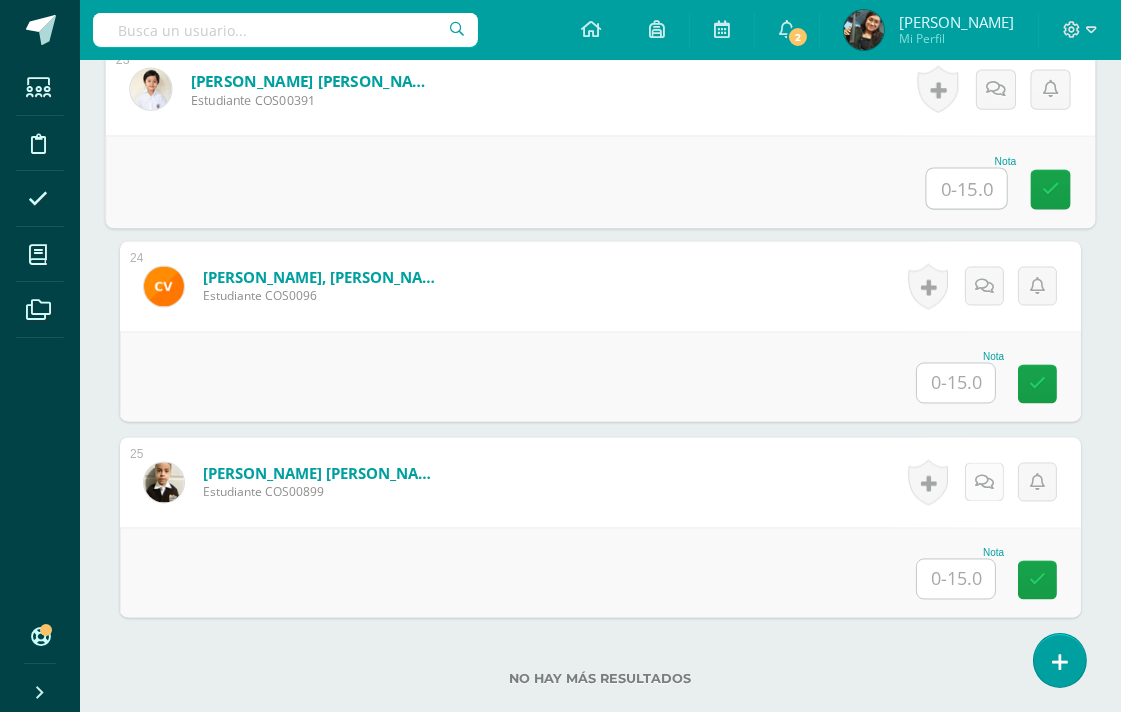 scroll, scrollTop: 5001, scrollLeft: 0, axis: vertical 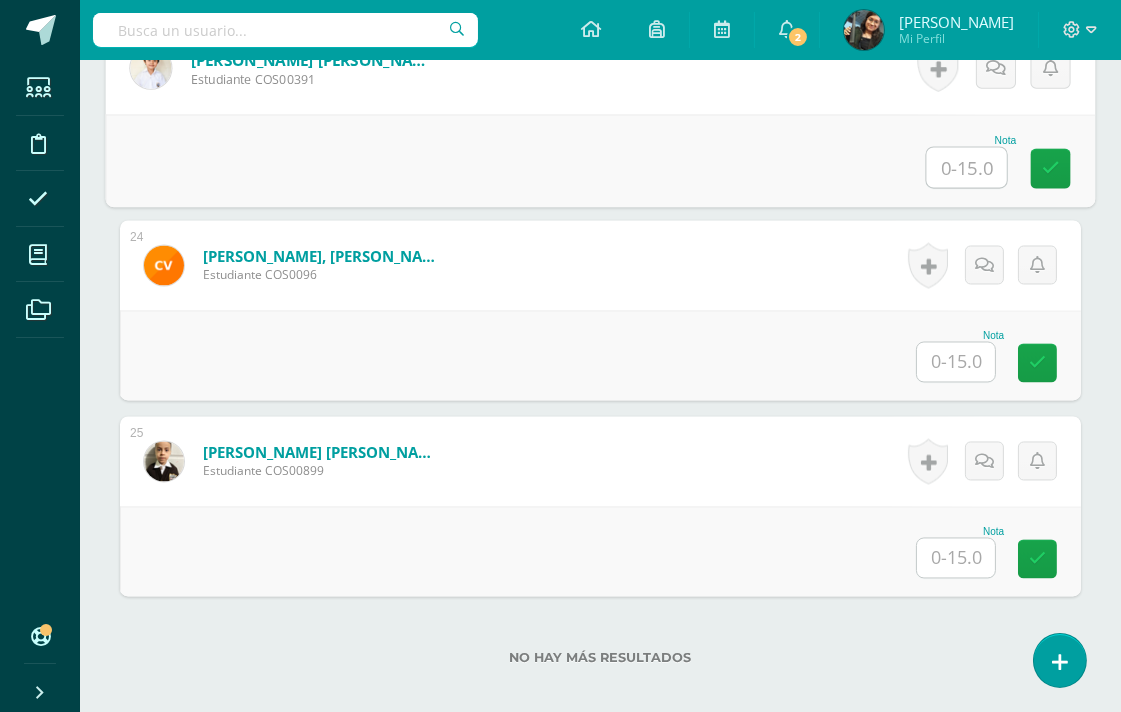 click at bounding box center [956, 362] 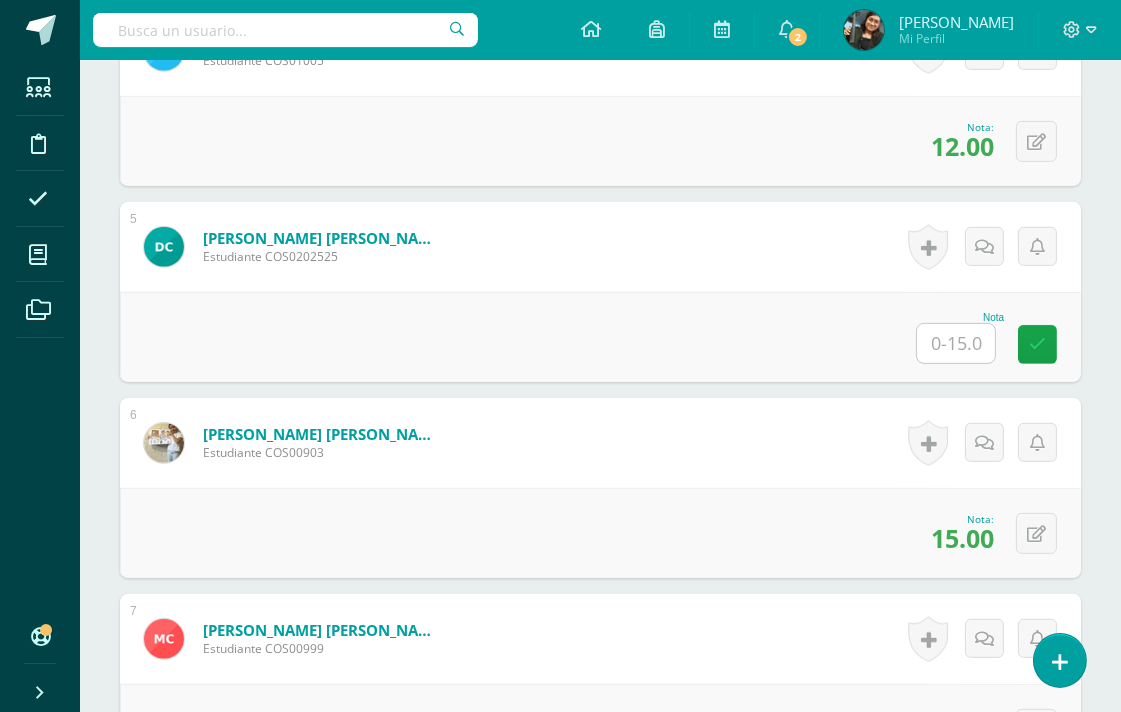 scroll, scrollTop: 667, scrollLeft: 0, axis: vertical 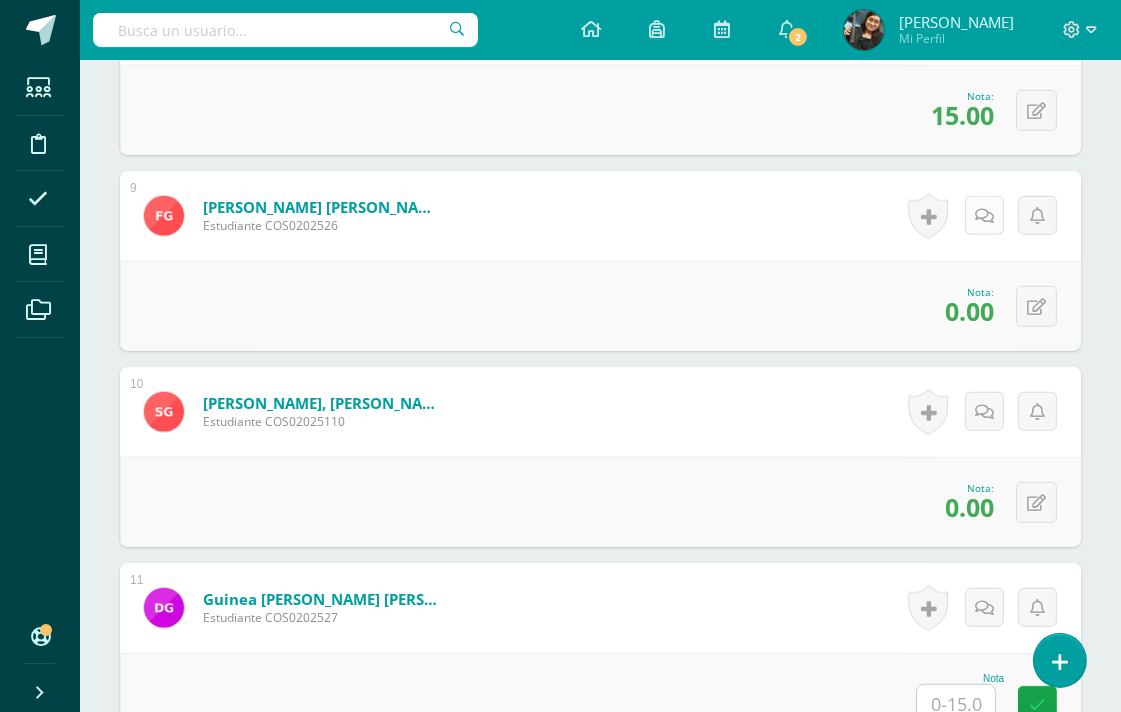 click at bounding box center [984, 216] 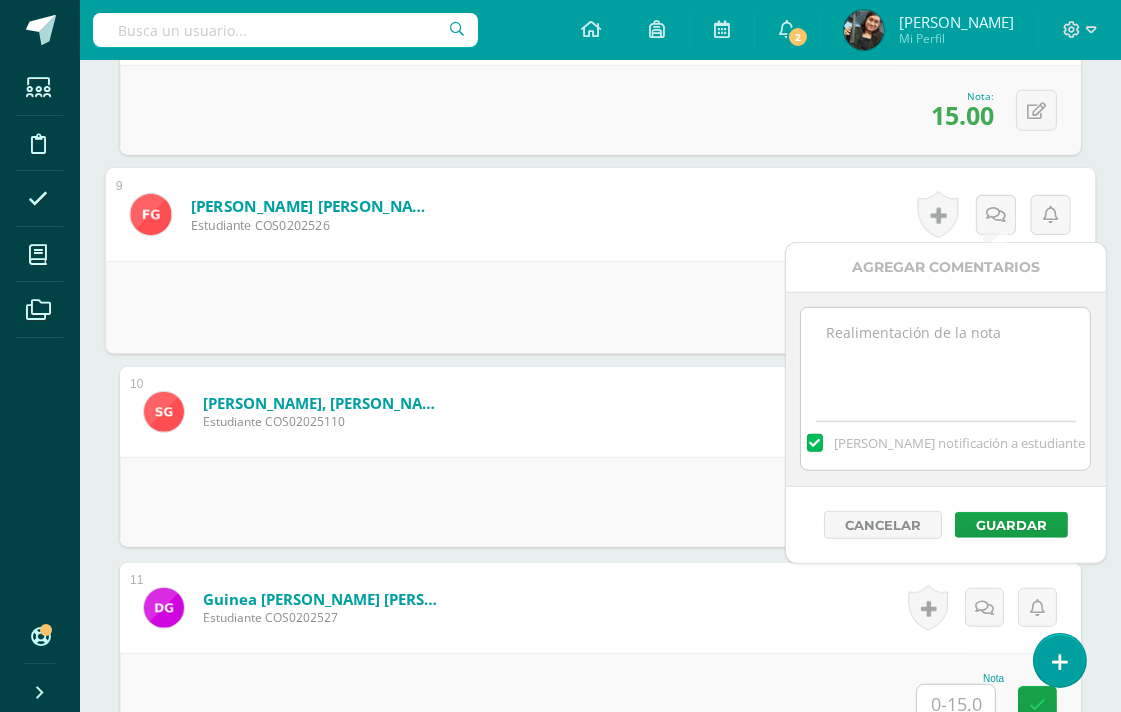 click at bounding box center [945, 358] 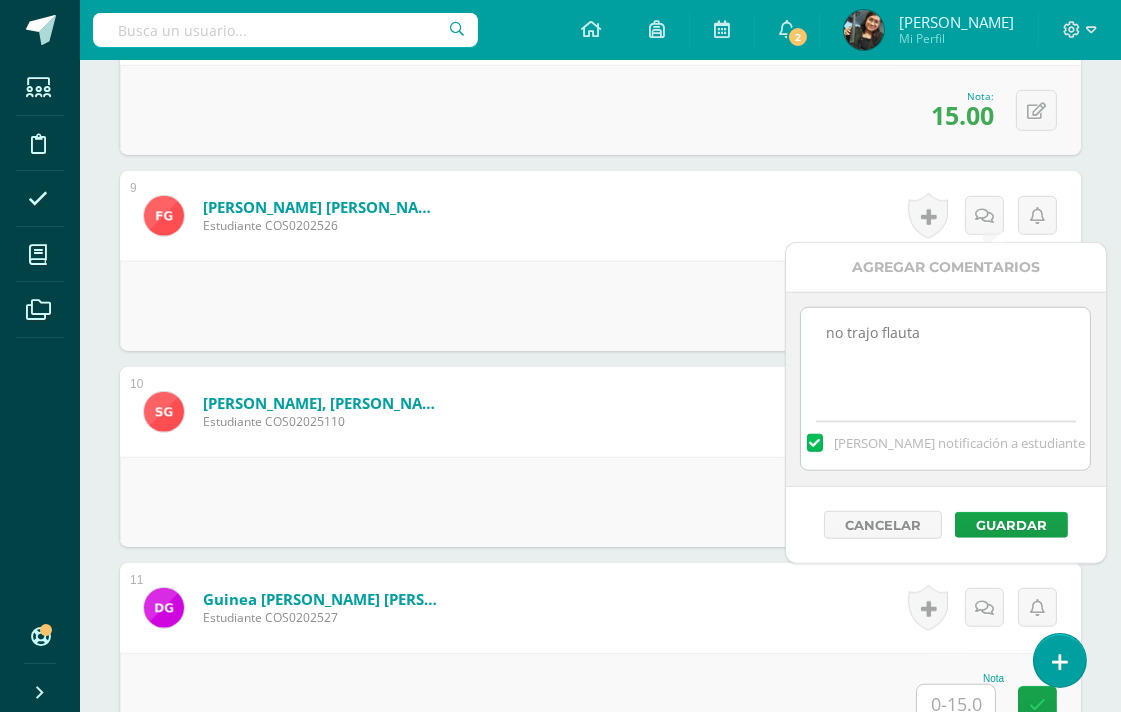 drag, startPoint x: 946, startPoint y: 331, endPoint x: 796, endPoint y: 334, distance: 150.03 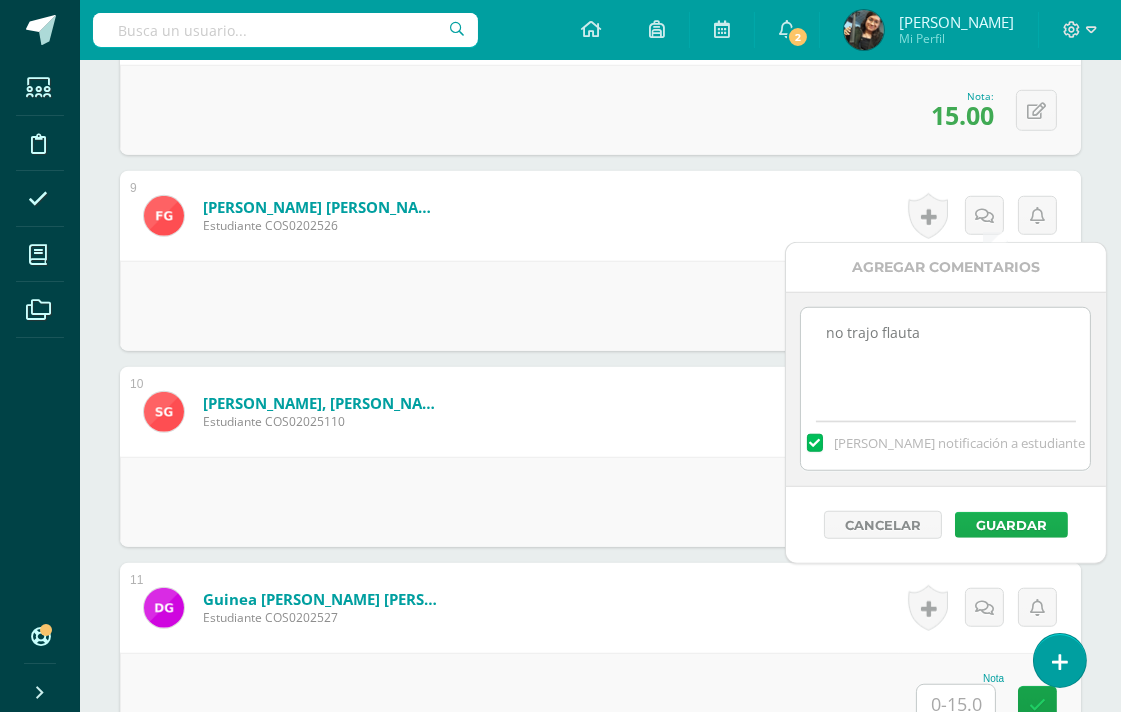 type on "no trajo flauta" 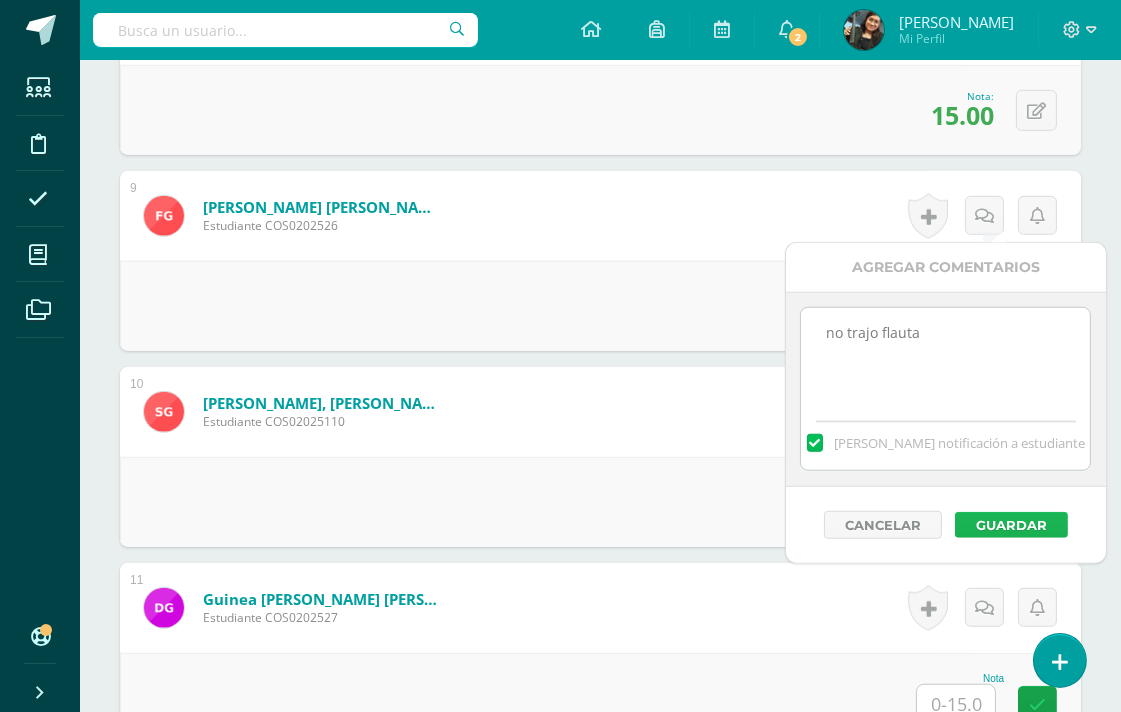 click on "Guardar" at bounding box center [1011, 525] 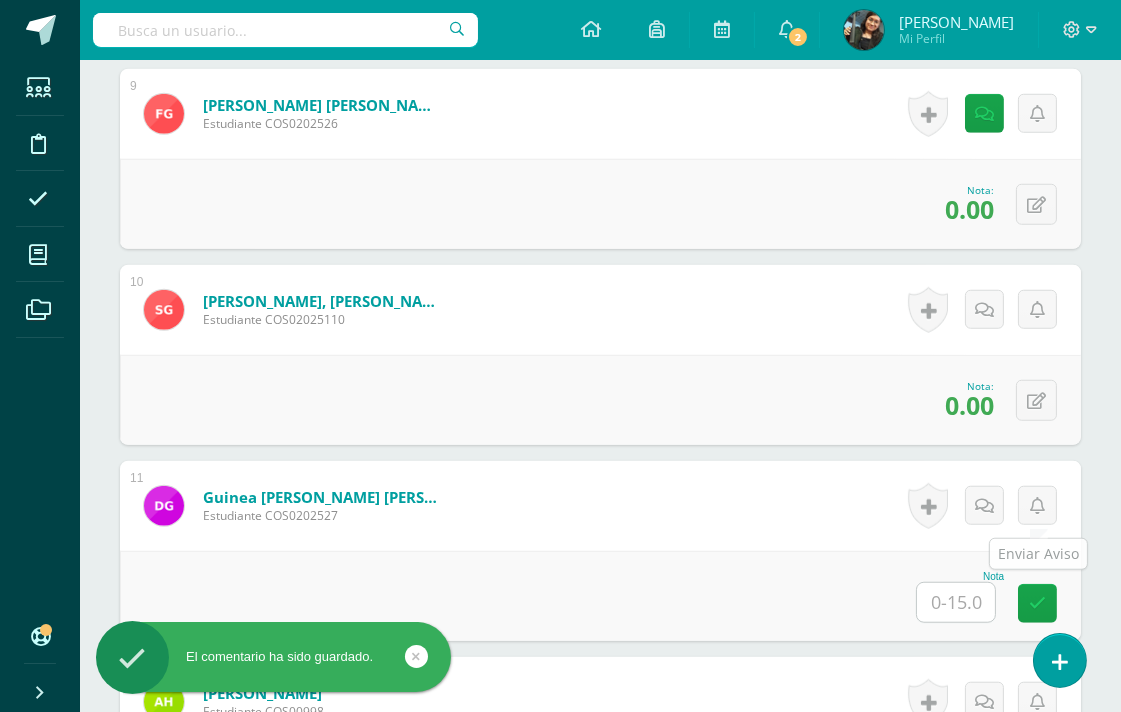 scroll, scrollTop: 2333, scrollLeft: 0, axis: vertical 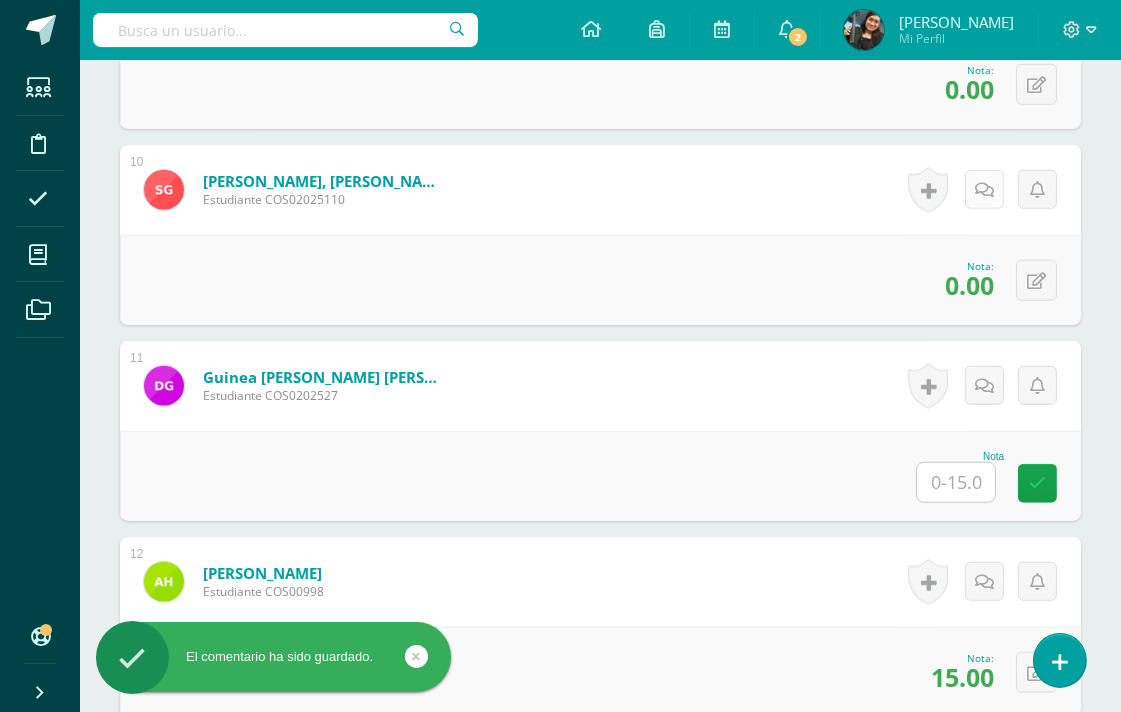 click at bounding box center (984, 189) 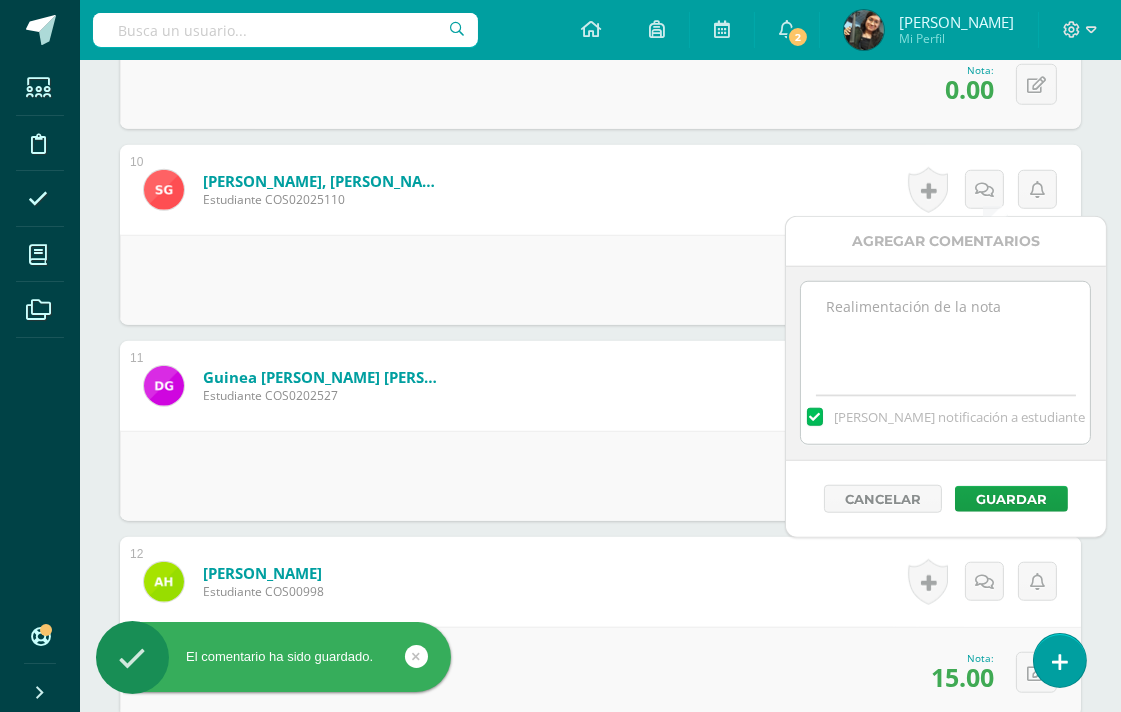 click at bounding box center [945, 332] 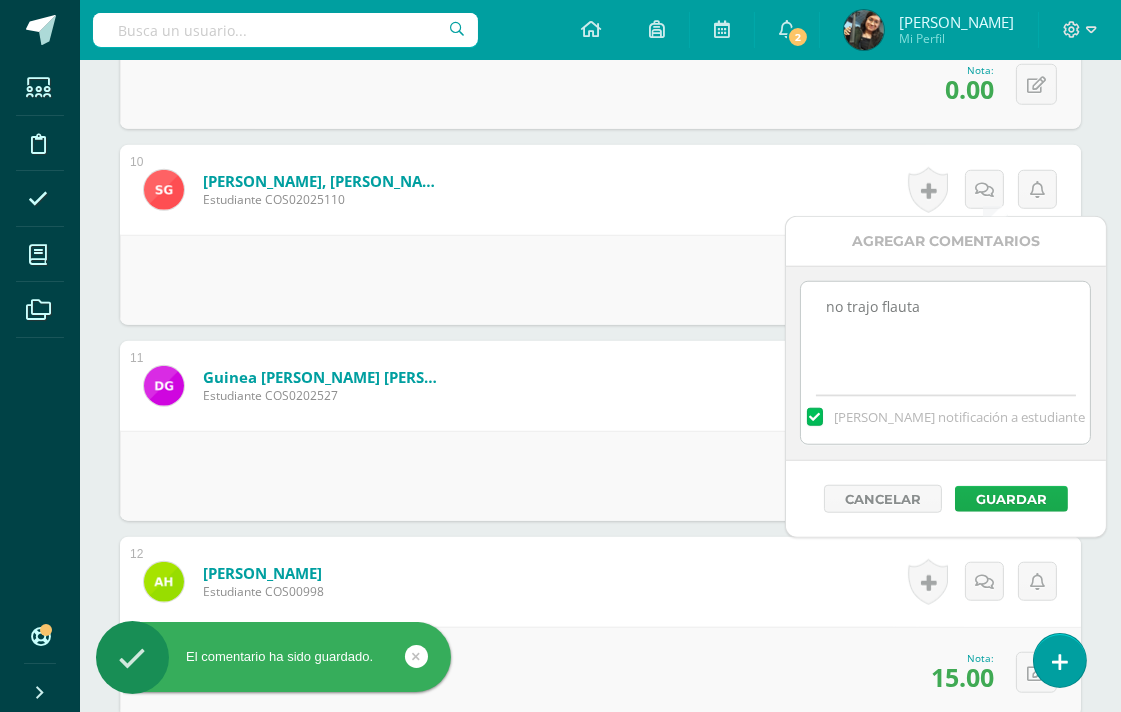 type on "no trajo flauta" 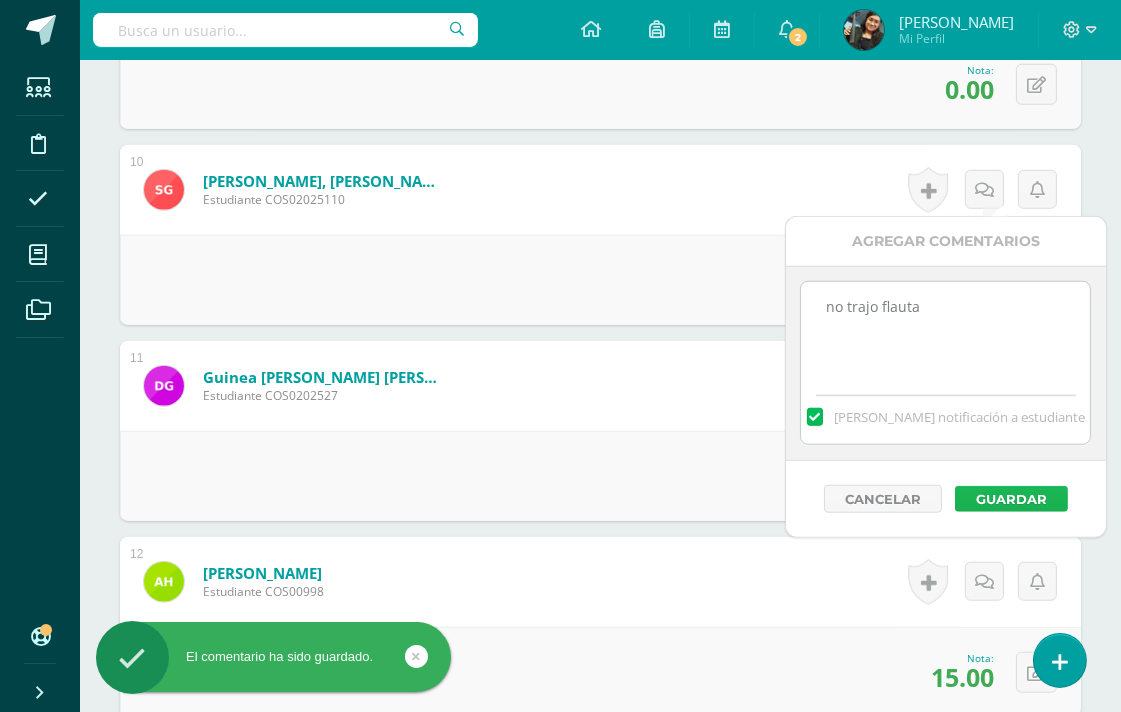 click on "Guardar" at bounding box center [1011, 499] 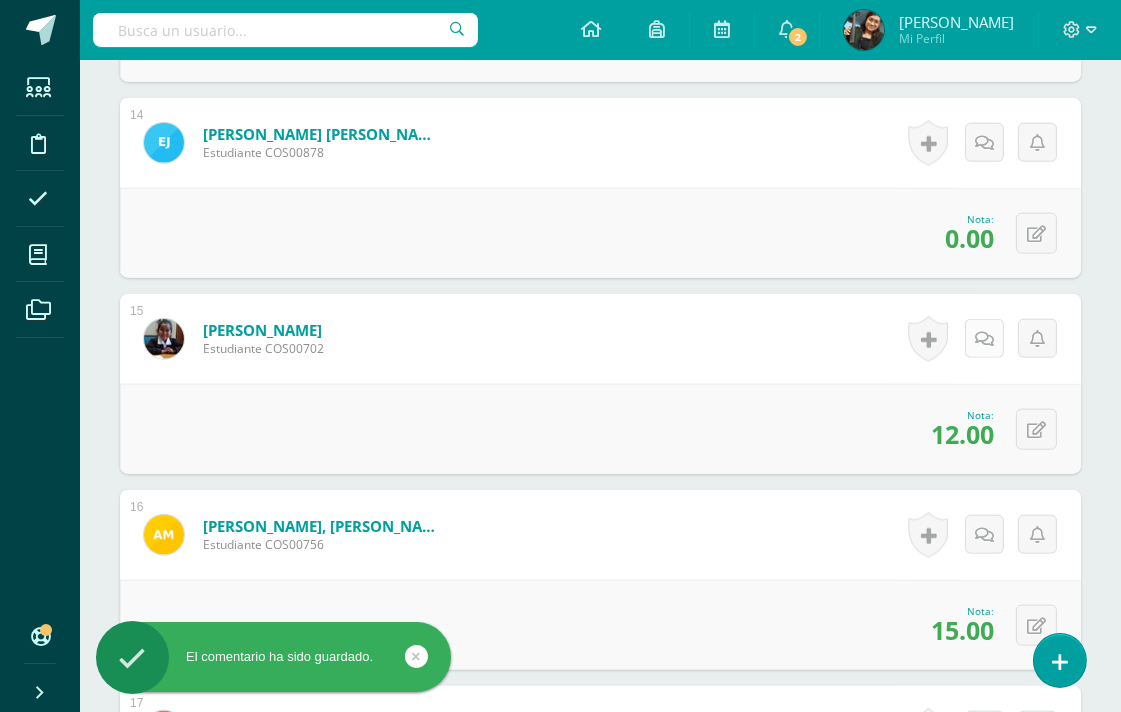 scroll, scrollTop: 3222, scrollLeft: 0, axis: vertical 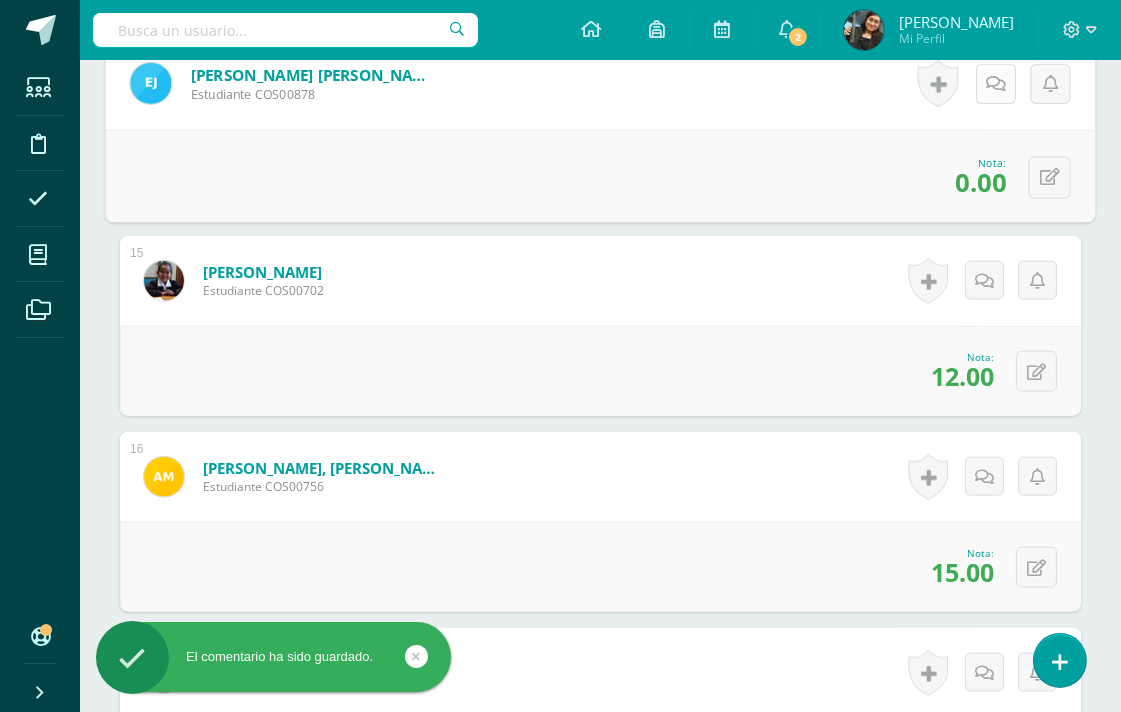 click at bounding box center (996, 83) 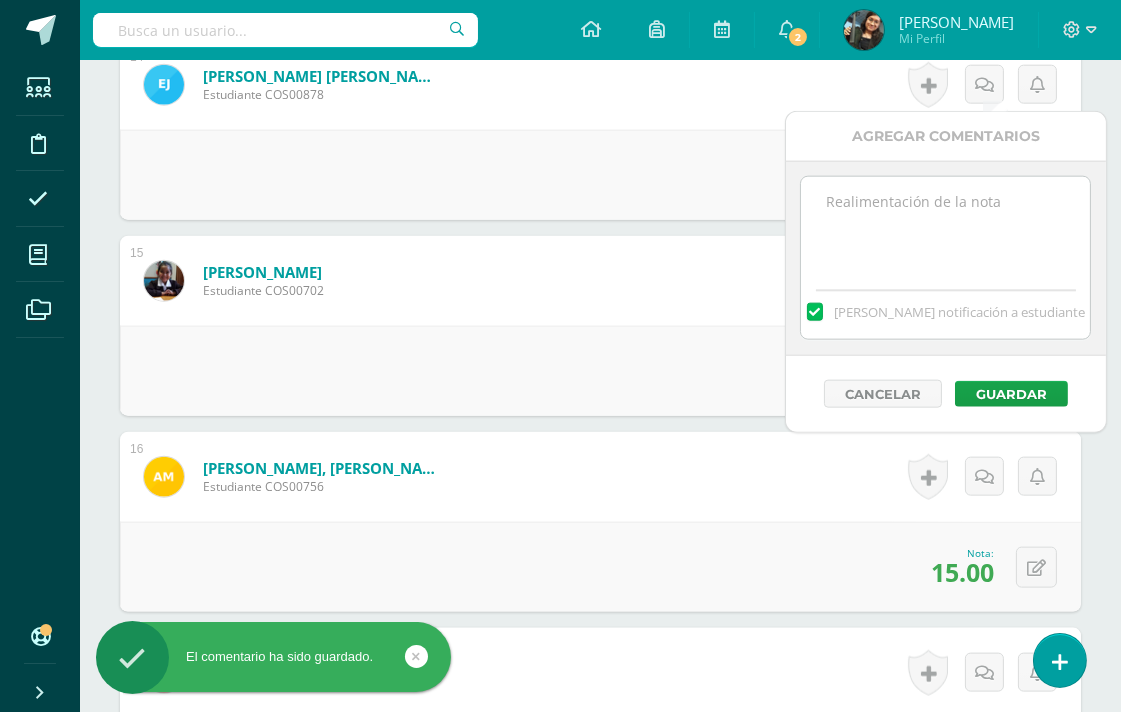 click at bounding box center [945, 227] 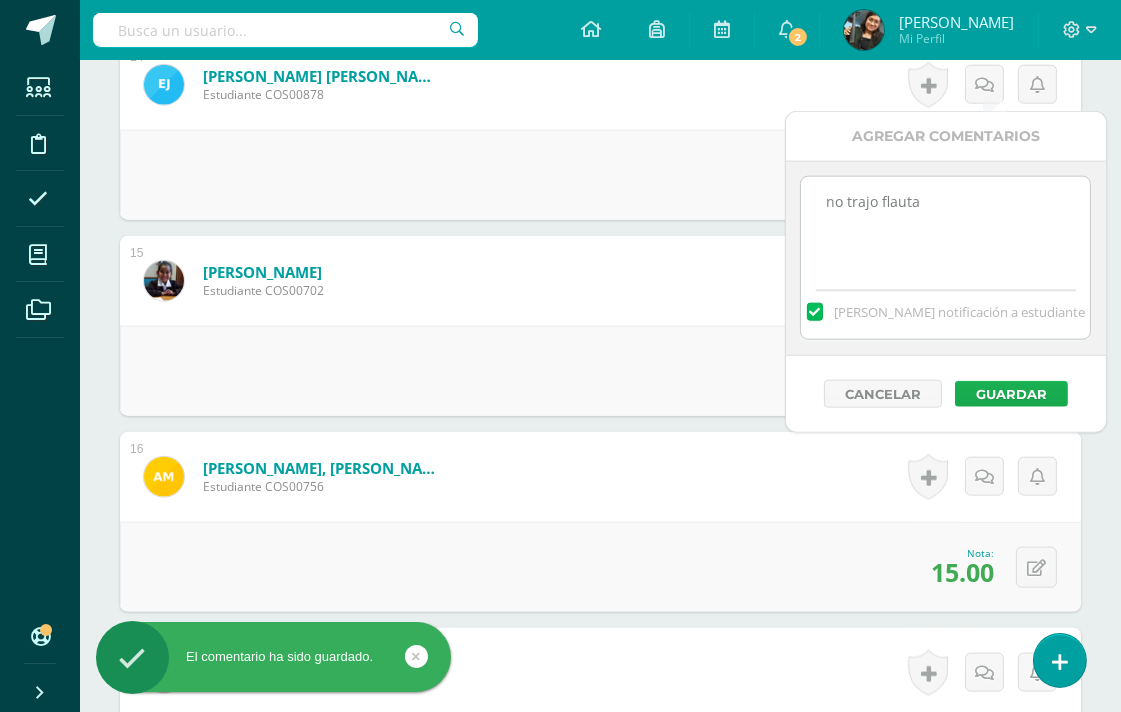 type on "no trajo flauta" 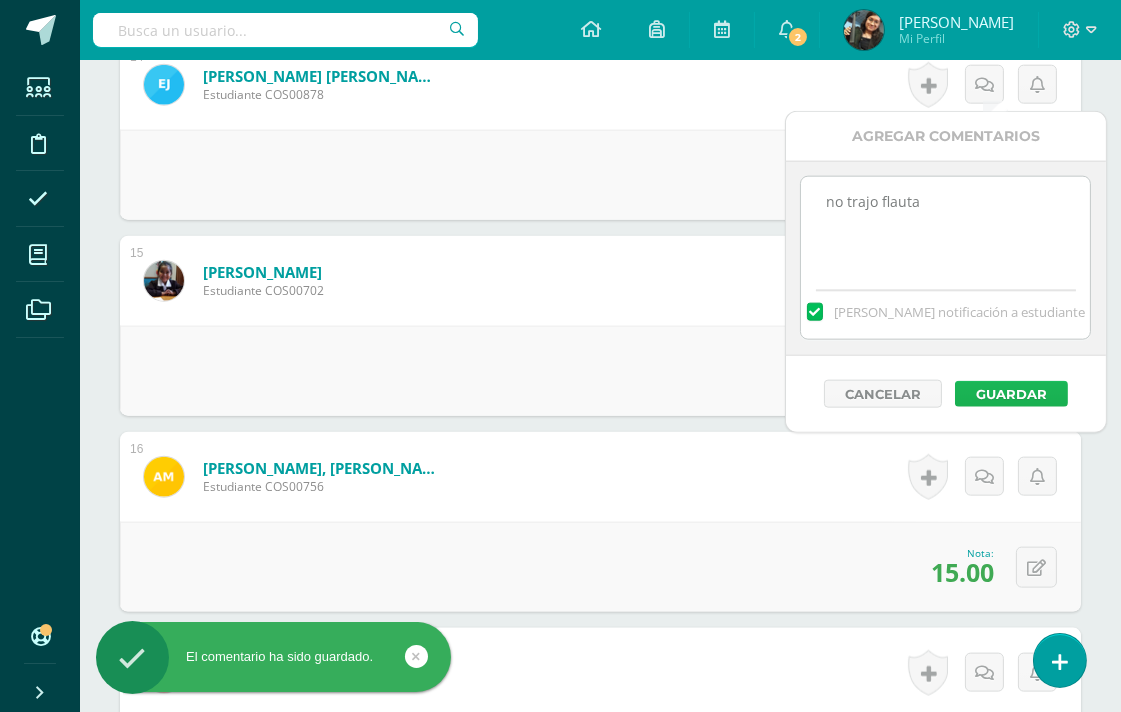click on "Guardar" at bounding box center [1011, 394] 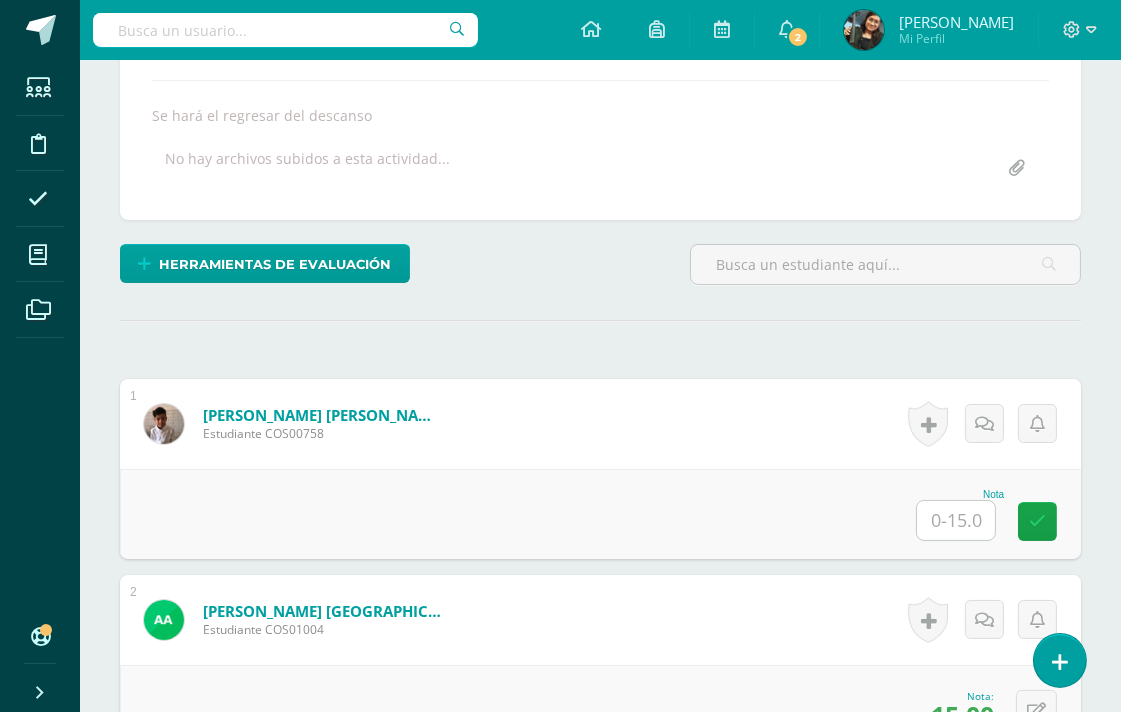 scroll, scrollTop: 0, scrollLeft: 0, axis: both 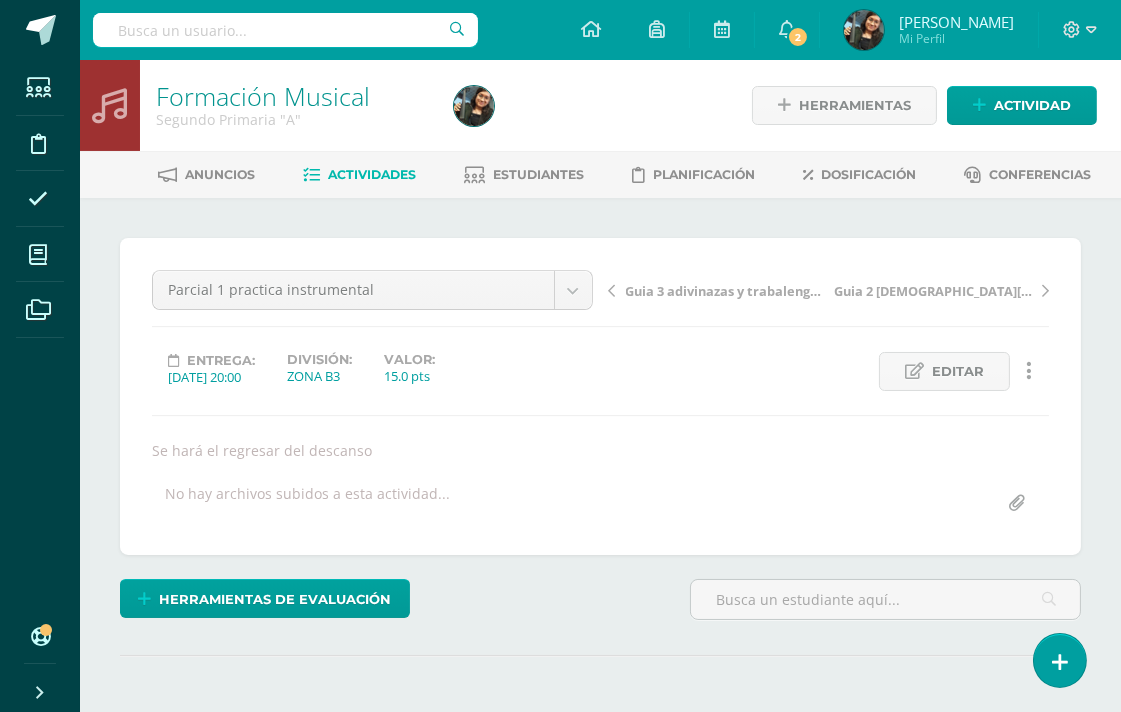 click on "Actividades" at bounding box center (372, 174) 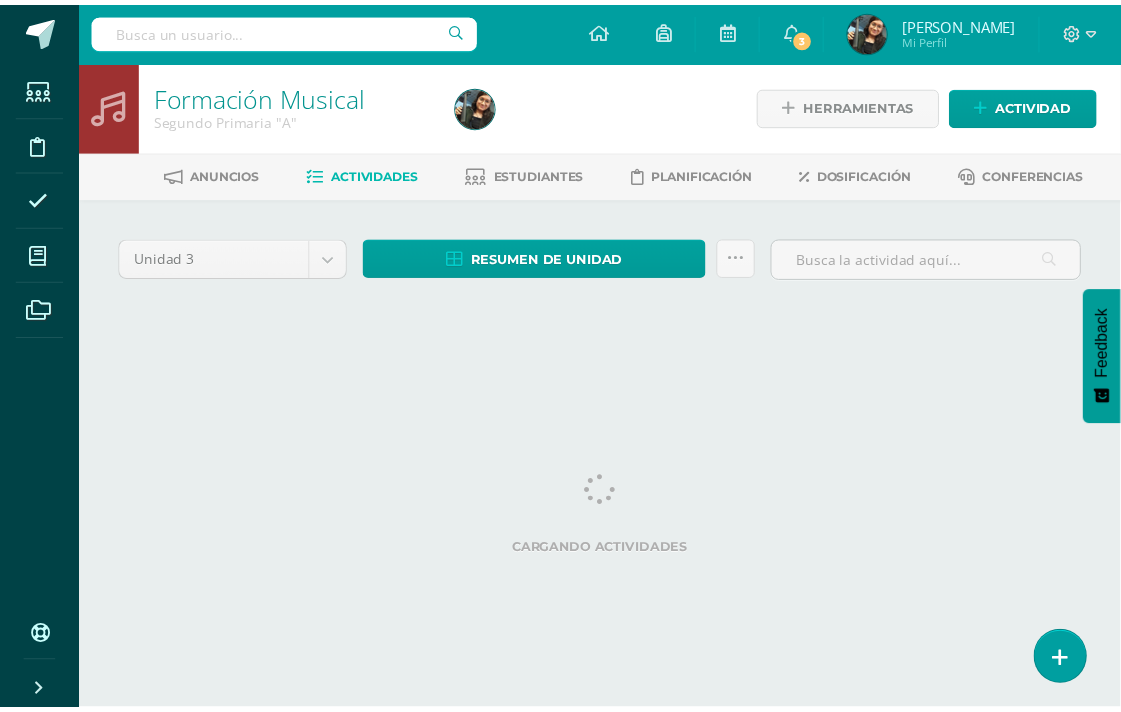 scroll, scrollTop: 0, scrollLeft: 0, axis: both 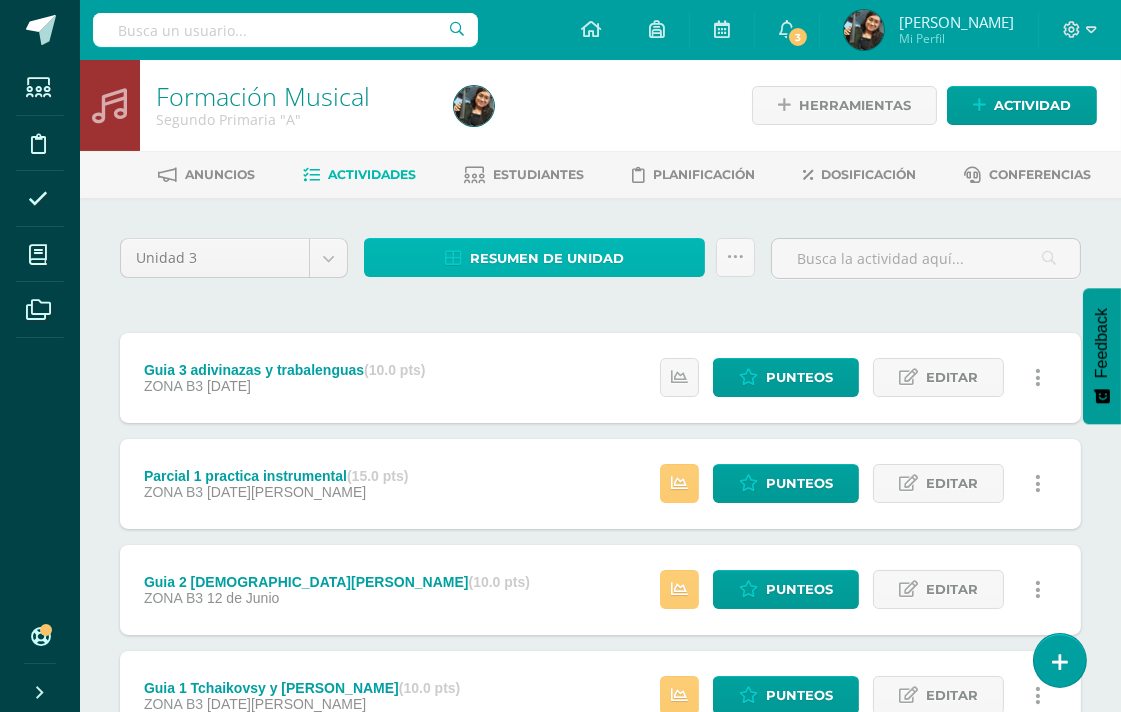 click on "Resumen de unidad" at bounding box center [547, 258] 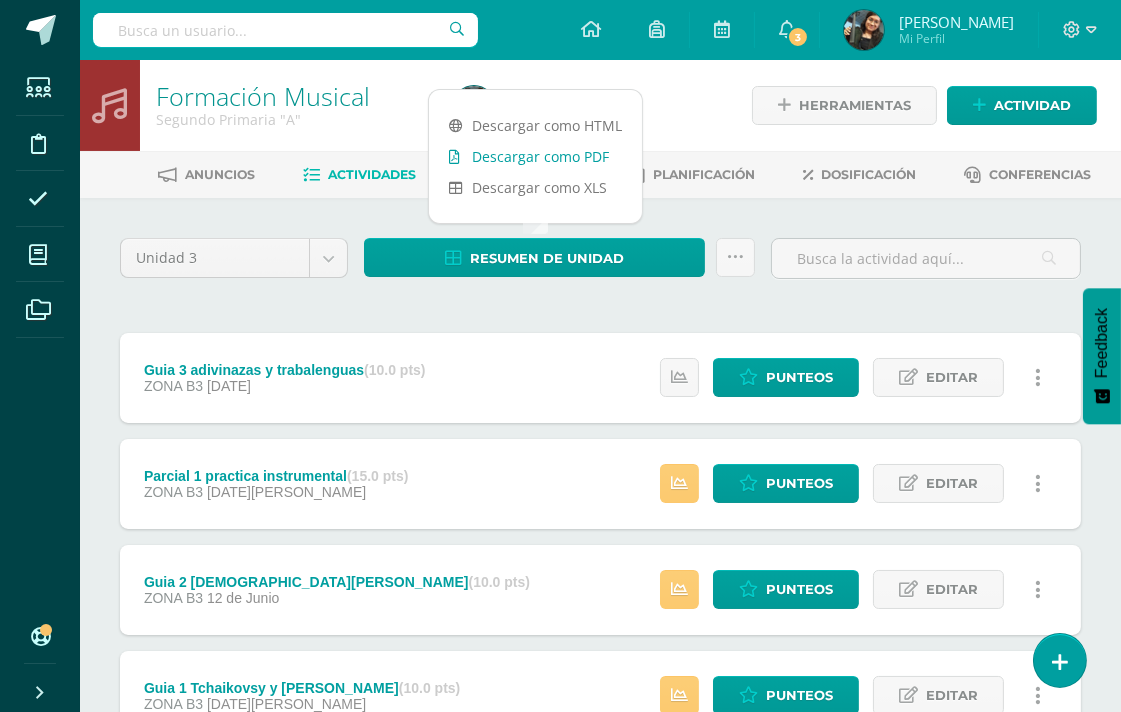 click on "Descargar como PDF" at bounding box center [535, 156] 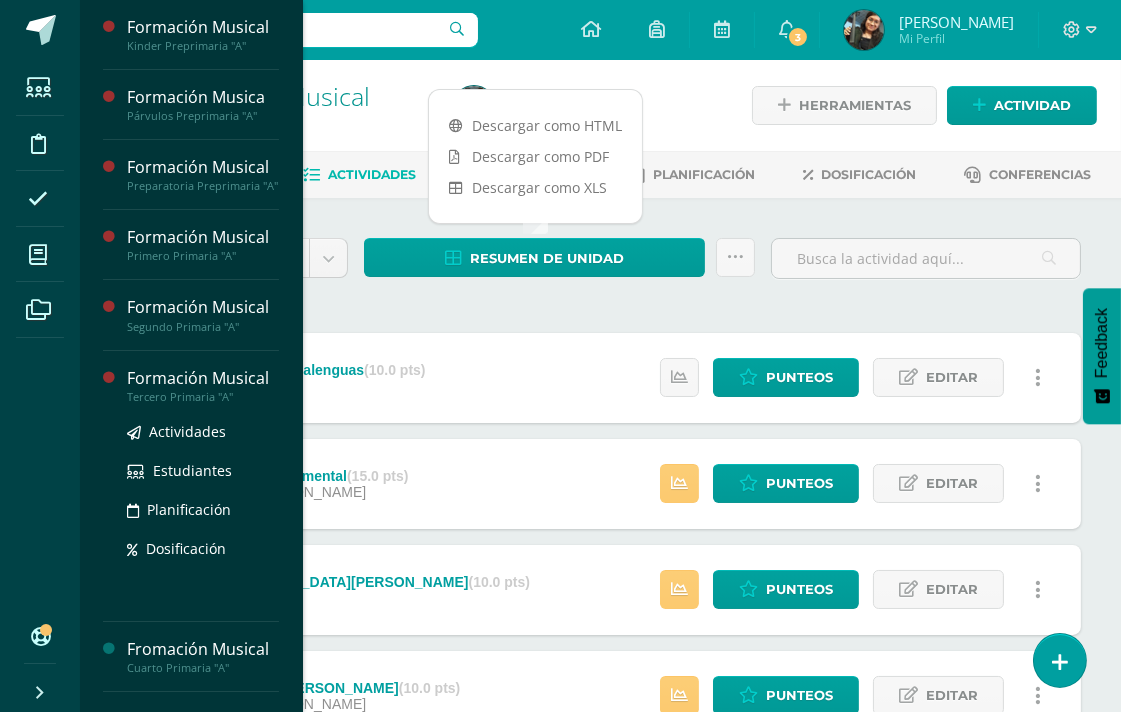 click on "Tercero
Primaria
"A"" at bounding box center (203, 397) 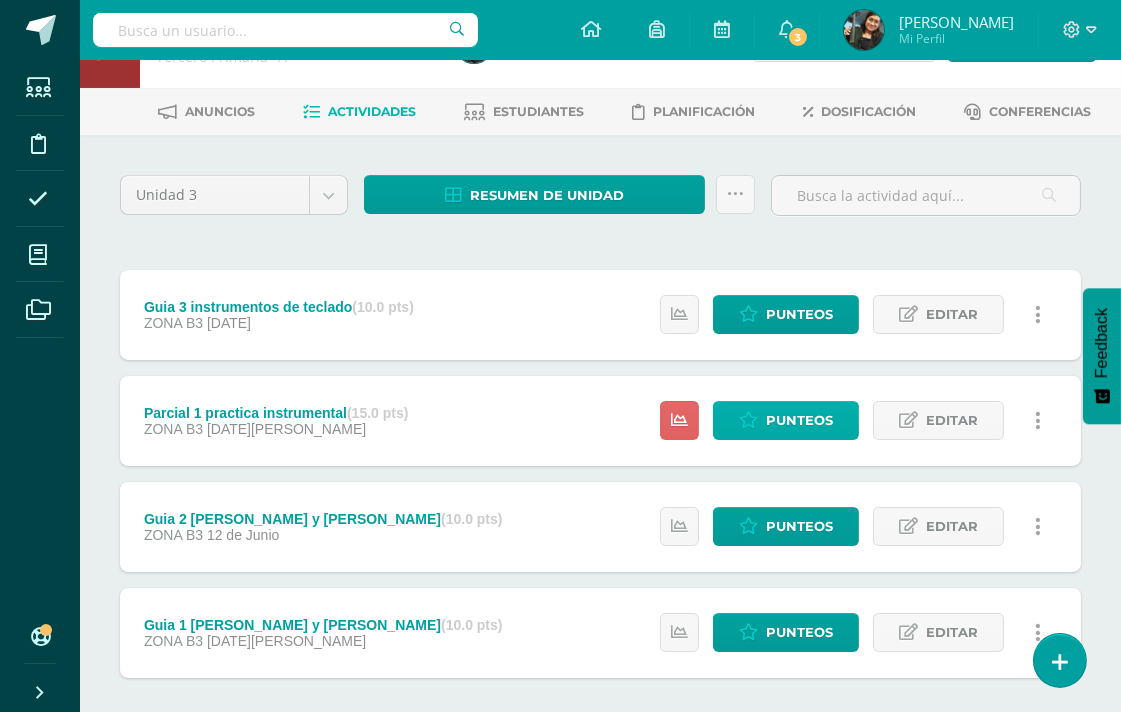 scroll, scrollTop: 161, scrollLeft: 0, axis: vertical 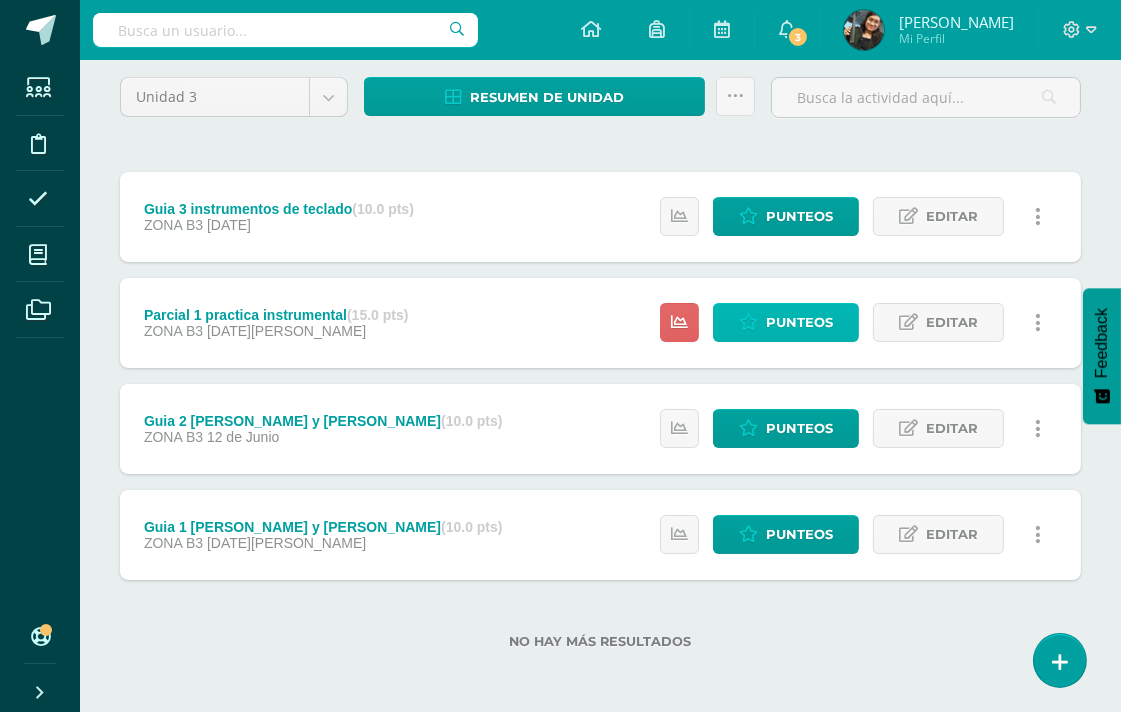 click on "Punteos" at bounding box center (799, 322) 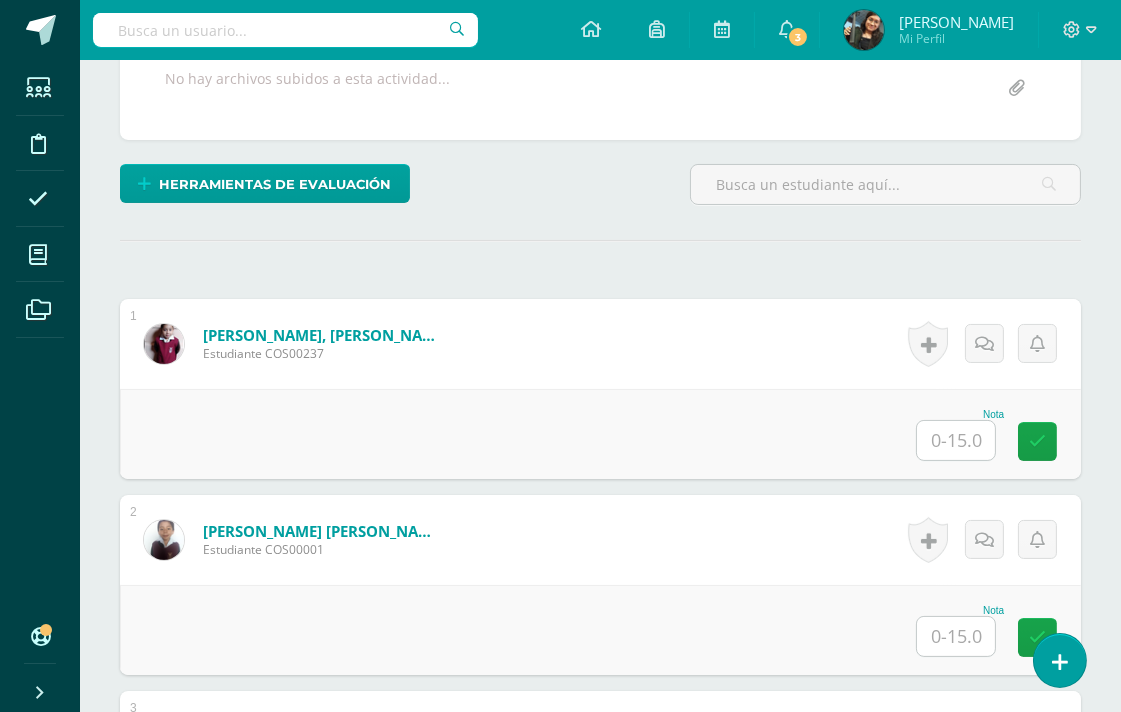scroll, scrollTop: 456, scrollLeft: 0, axis: vertical 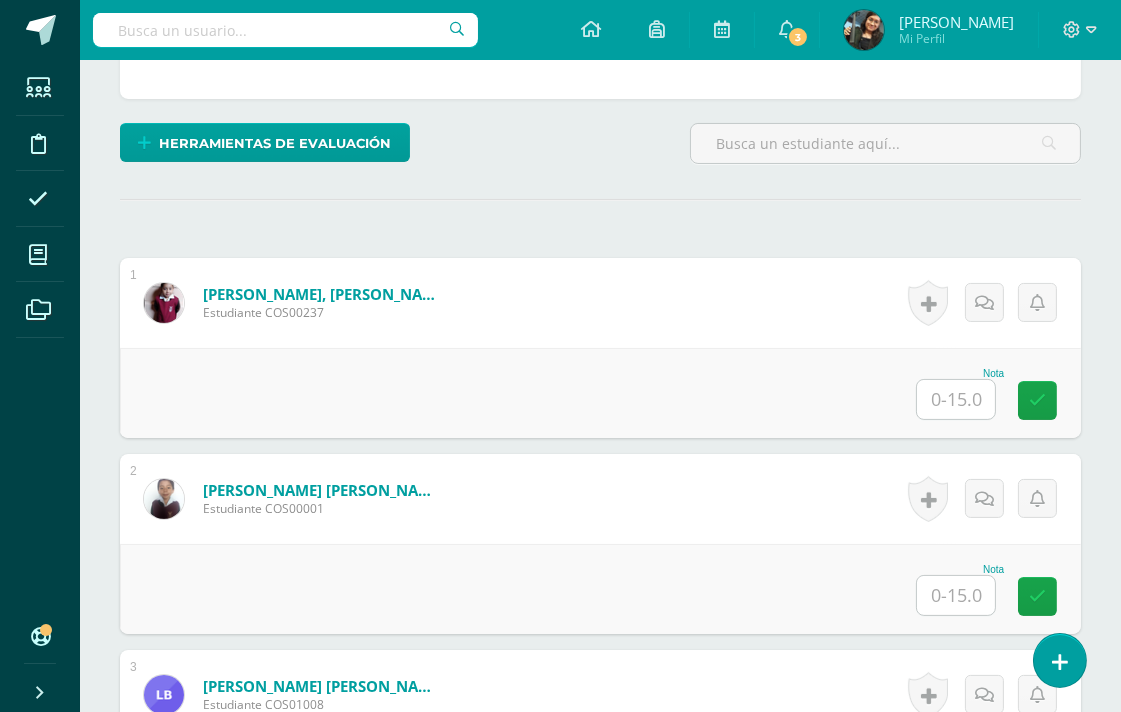 click at bounding box center (956, 399) 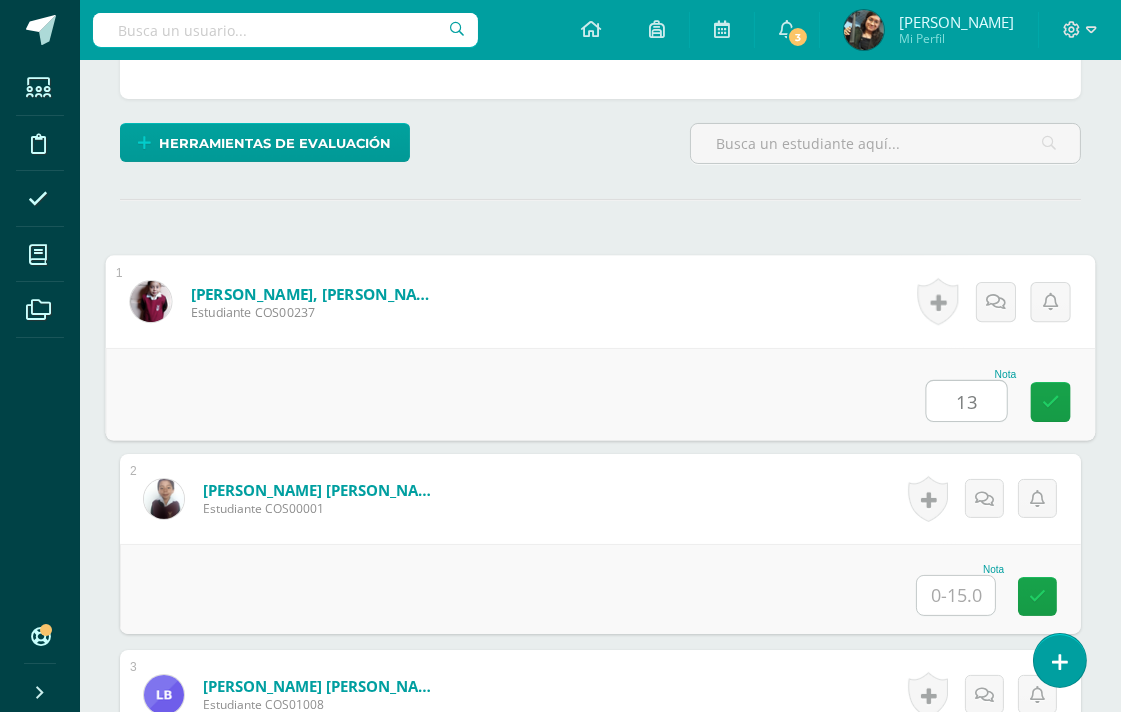 type on "13" 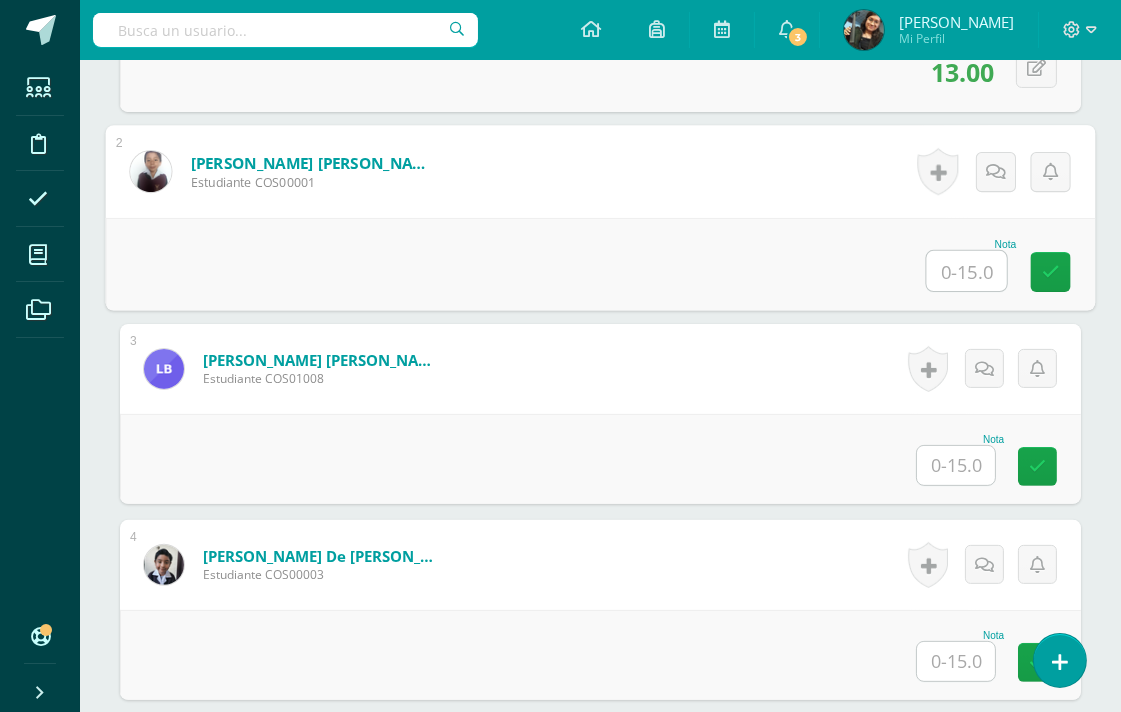scroll, scrollTop: 902, scrollLeft: 0, axis: vertical 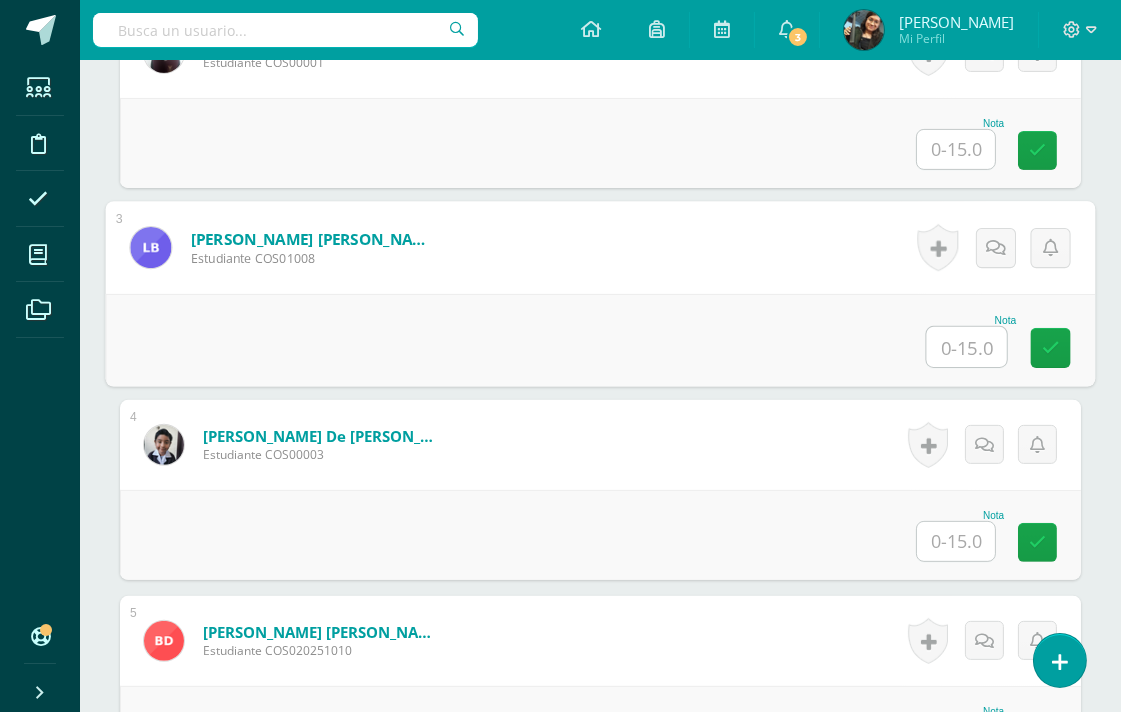 click at bounding box center [967, 347] 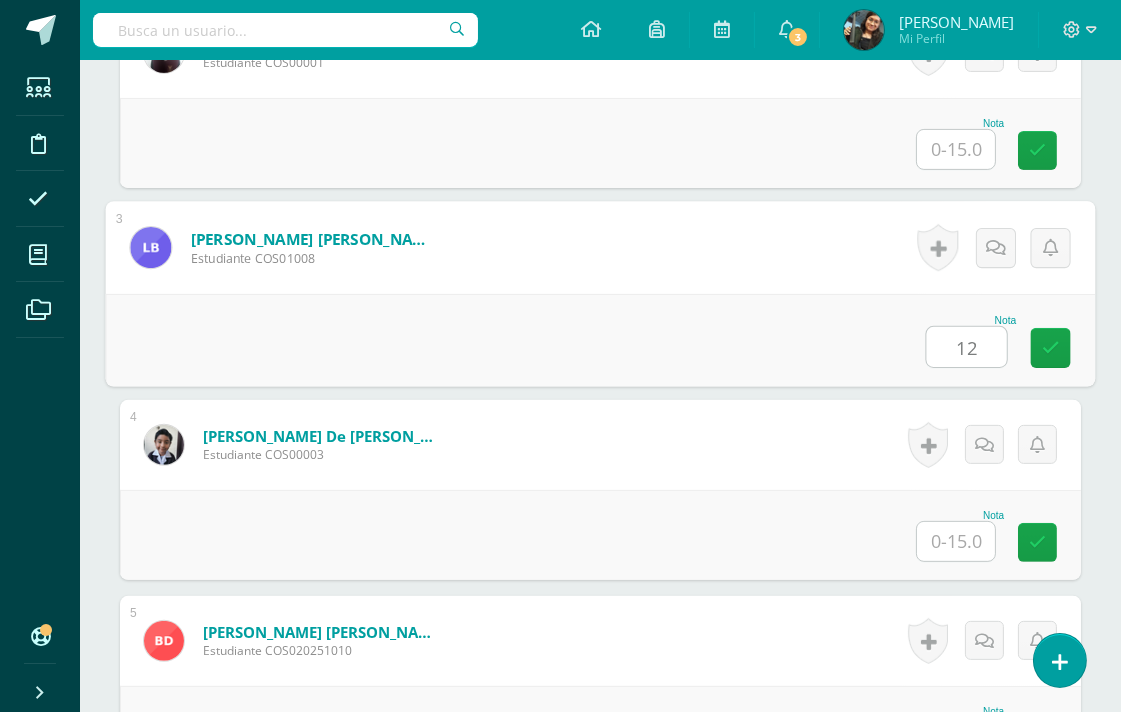 type on "12" 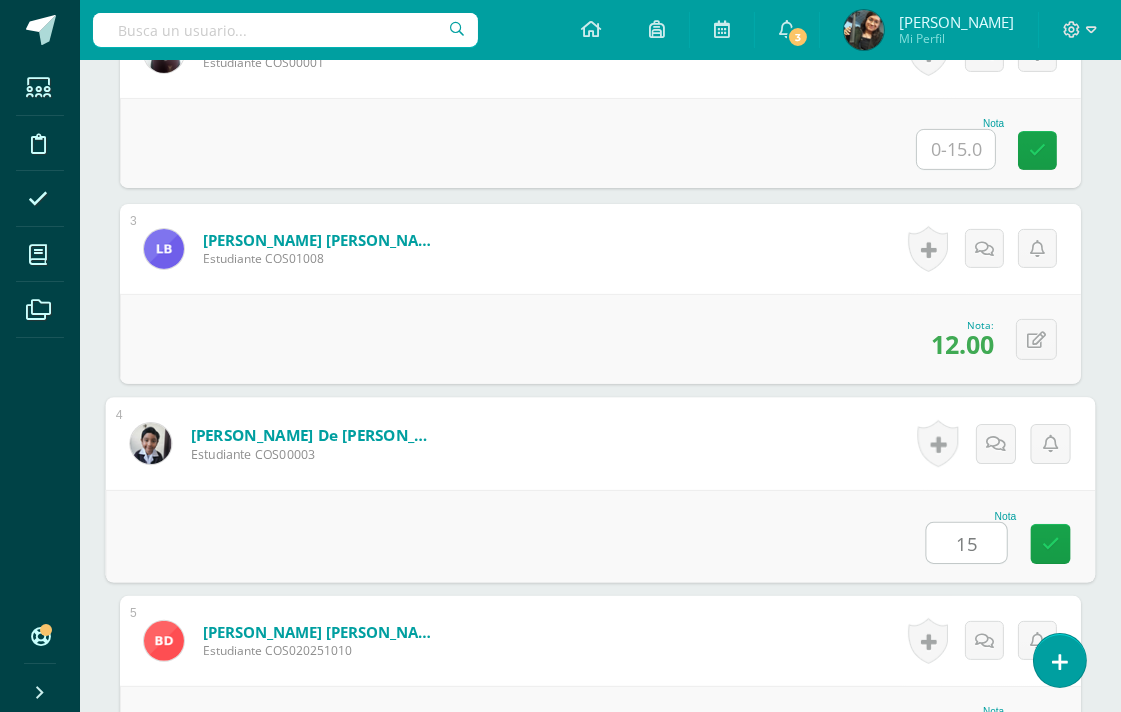 type on "15" 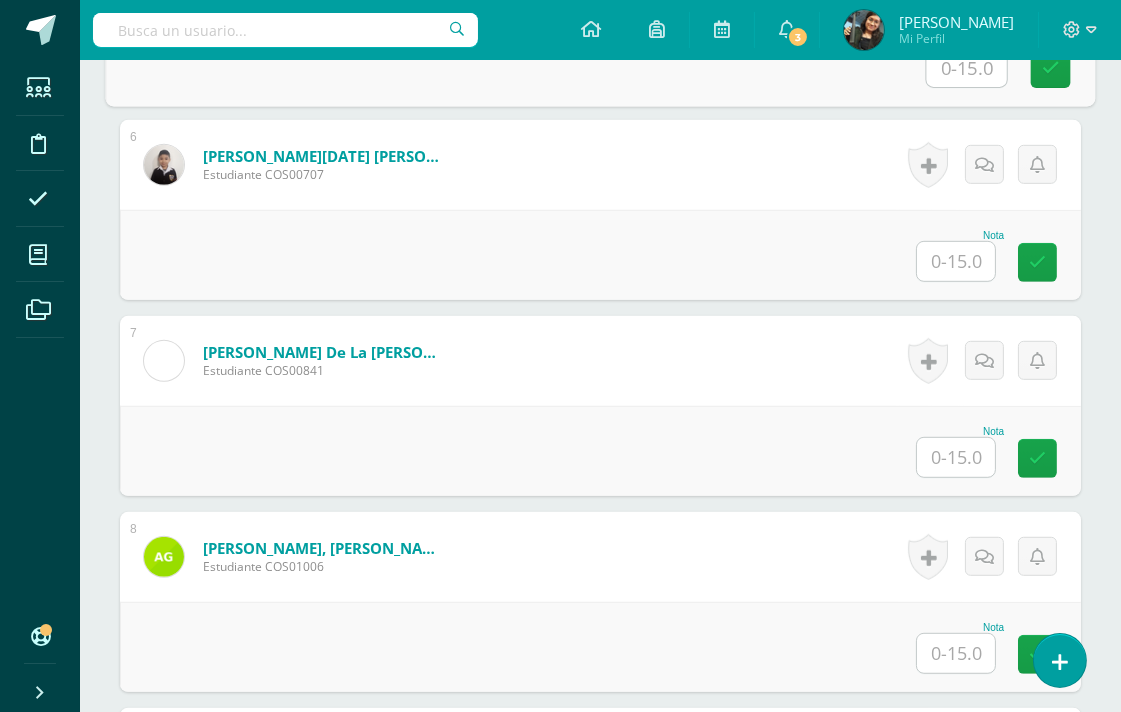 scroll, scrollTop: 1616, scrollLeft: 0, axis: vertical 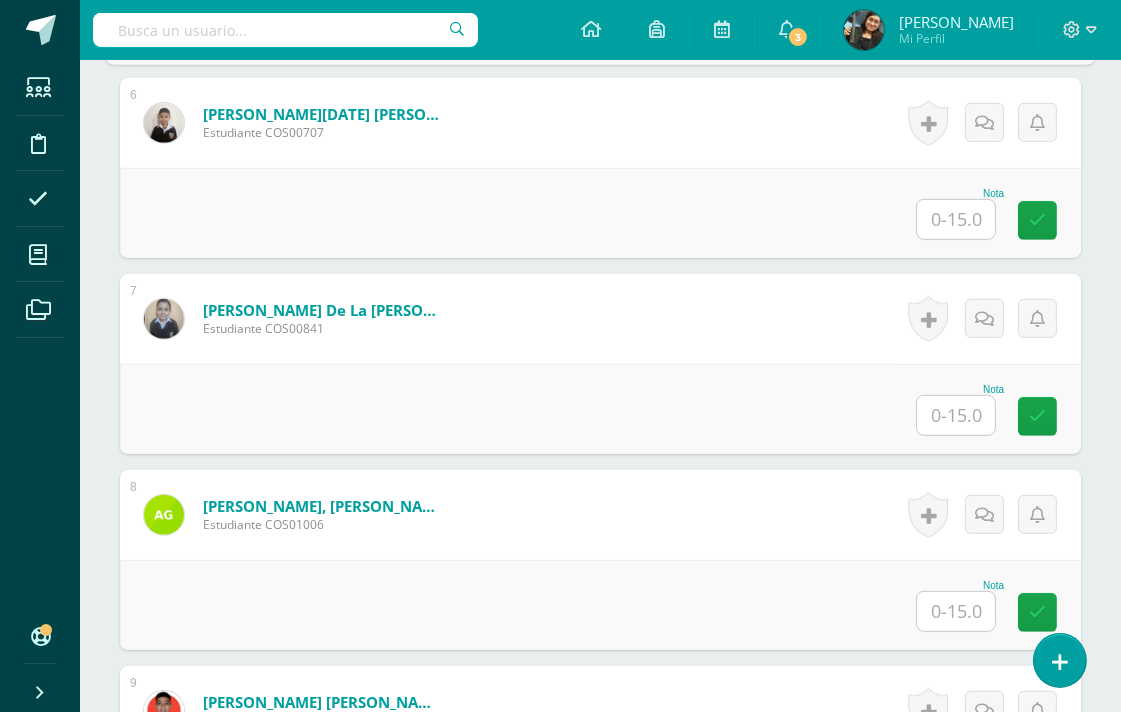 click at bounding box center [956, 219] 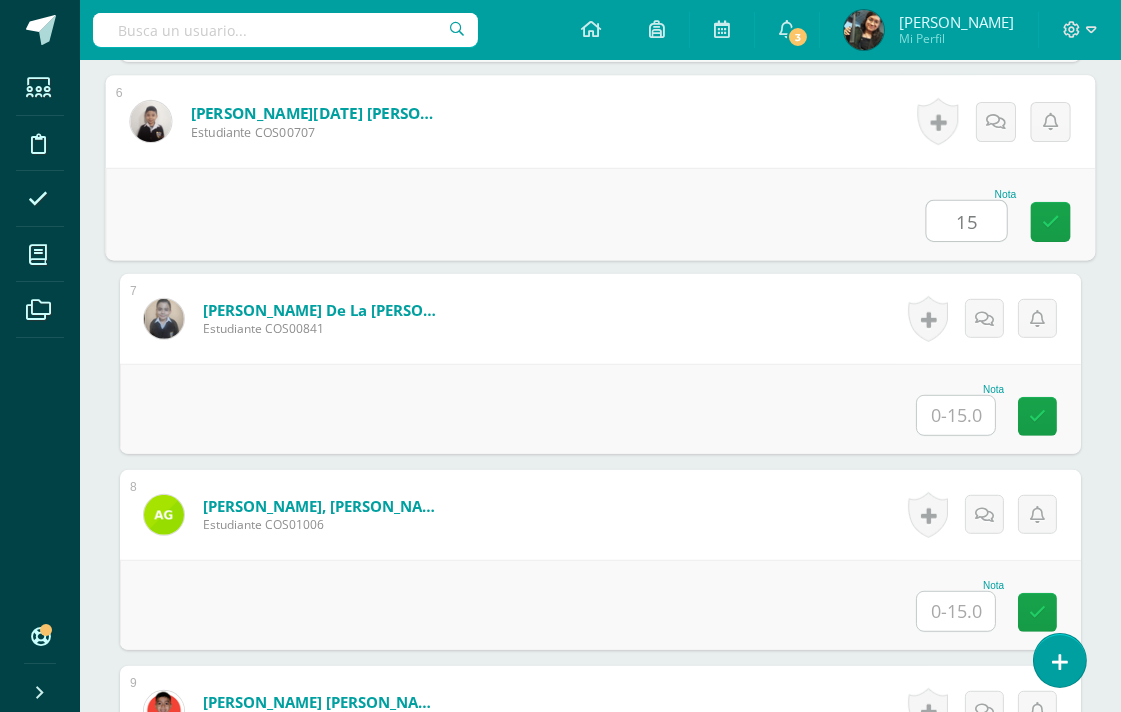 type on "15" 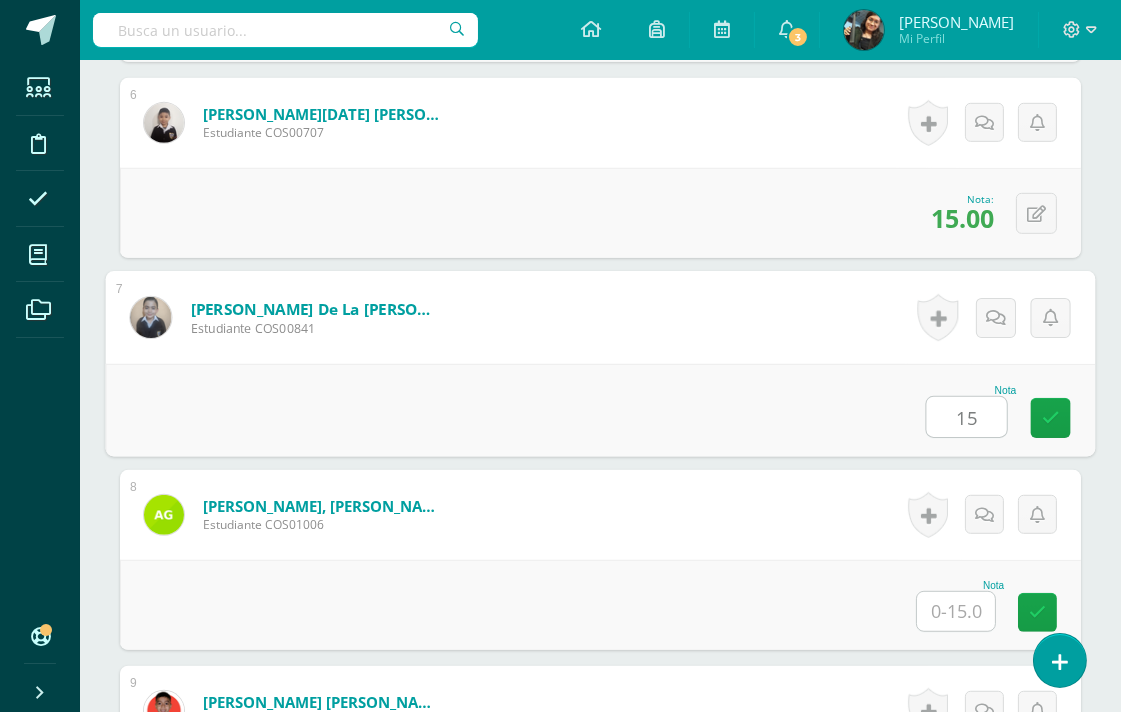 type on "15" 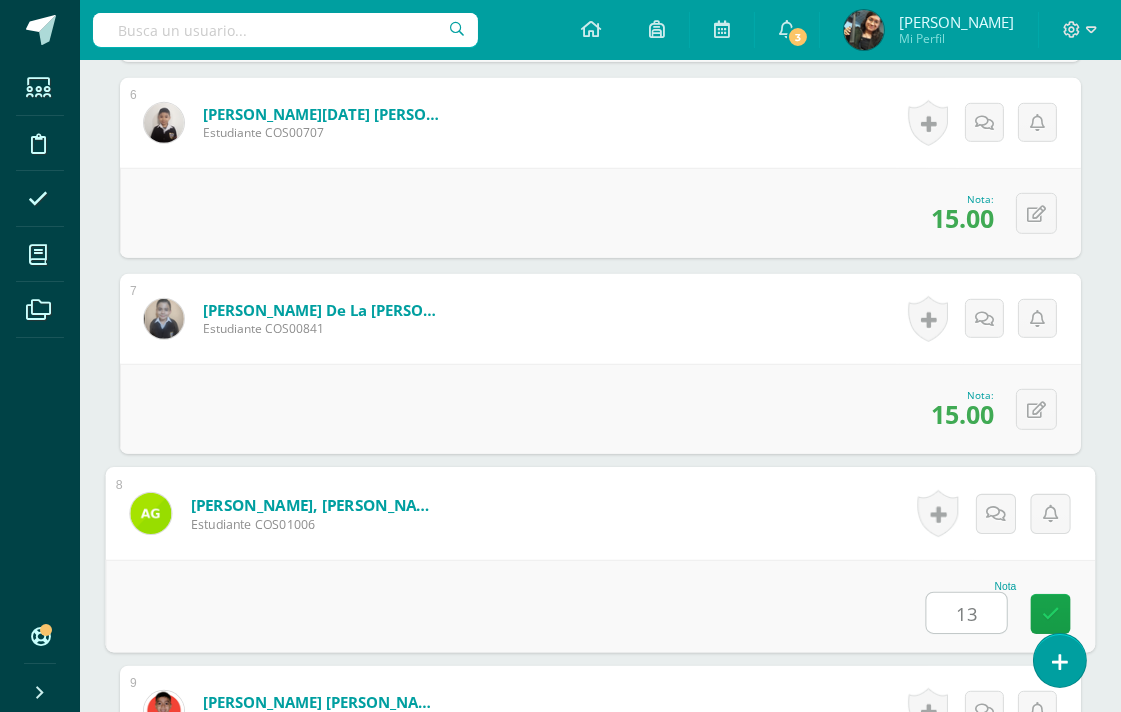 type on "13" 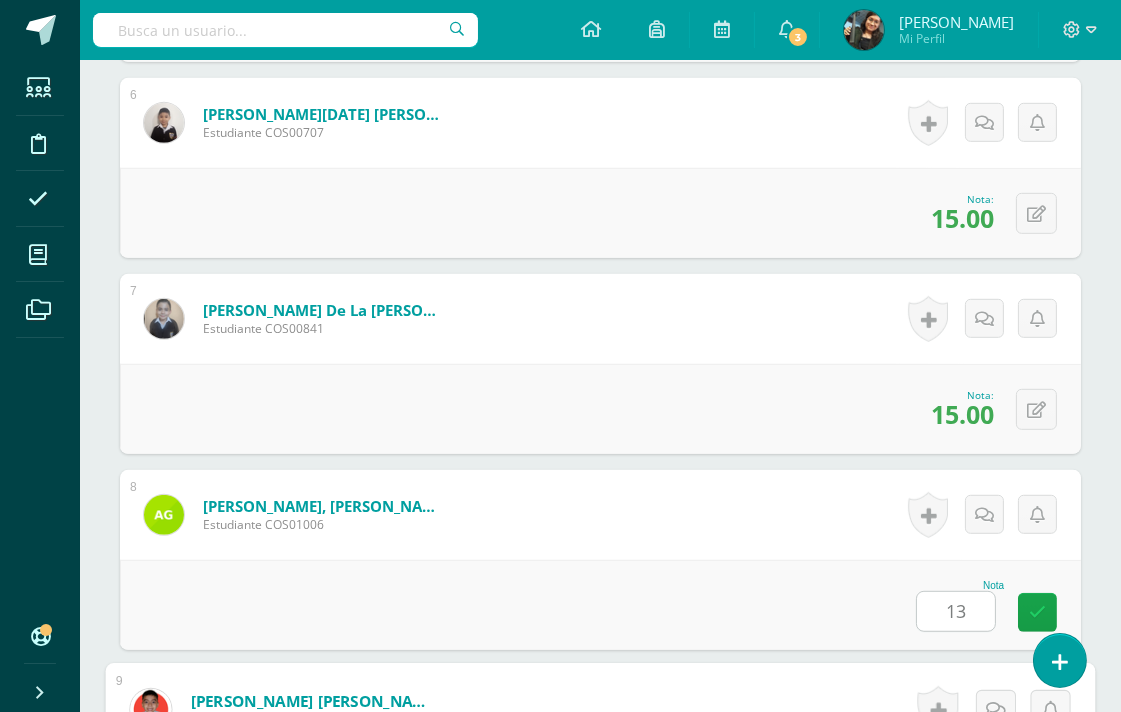 scroll, scrollTop: 2066, scrollLeft: 0, axis: vertical 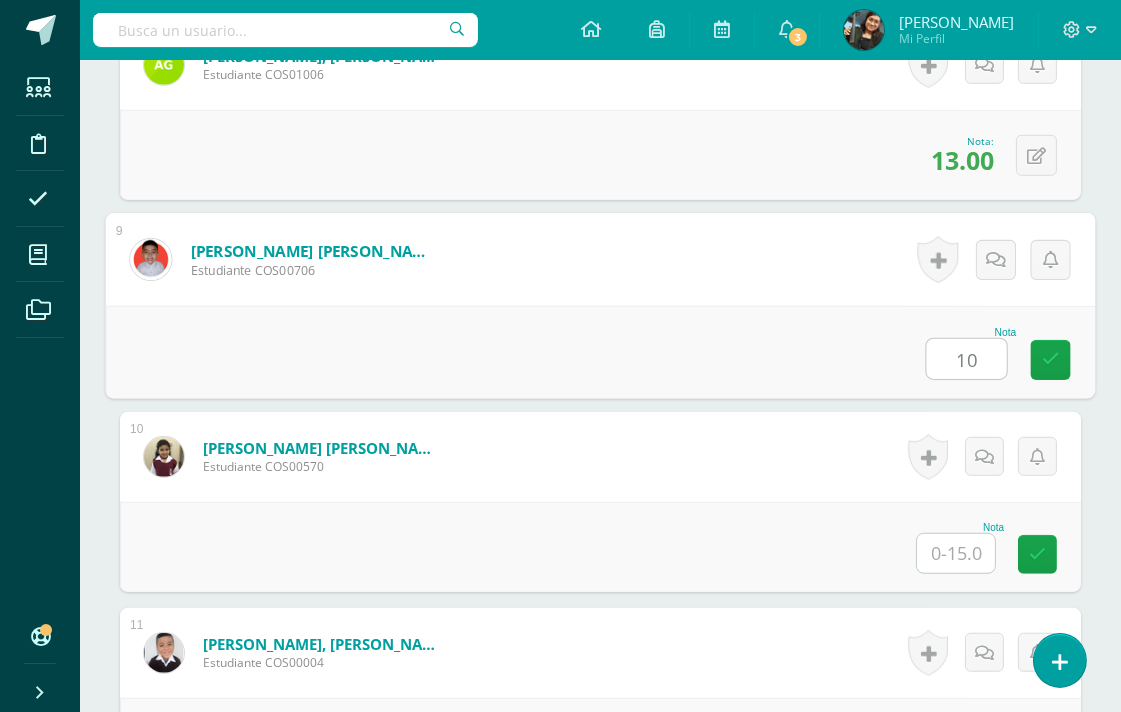 type on "10" 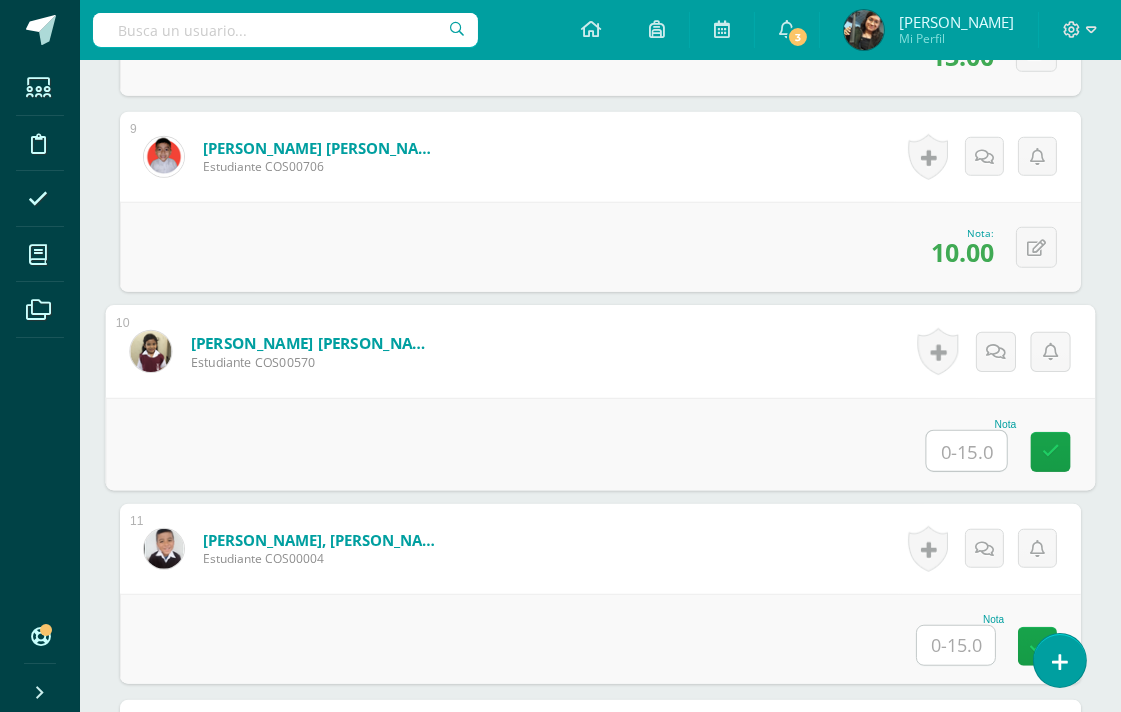 scroll, scrollTop: 2288, scrollLeft: 0, axis: vertical 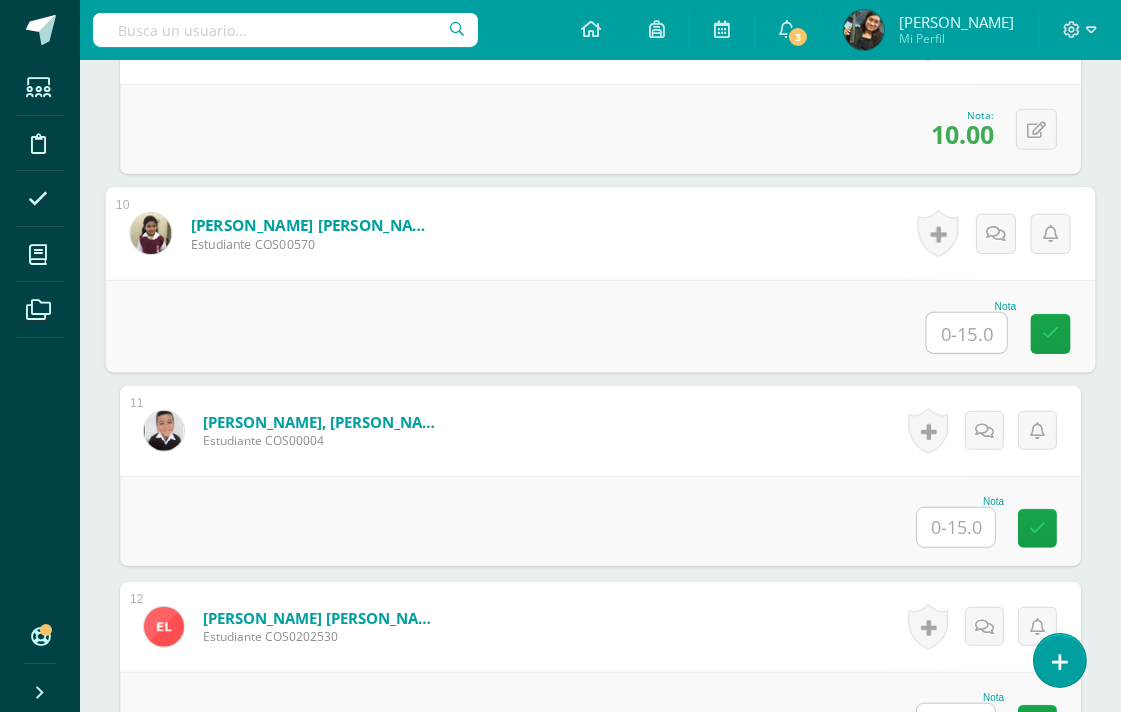 click at bounding box center [956, 527] 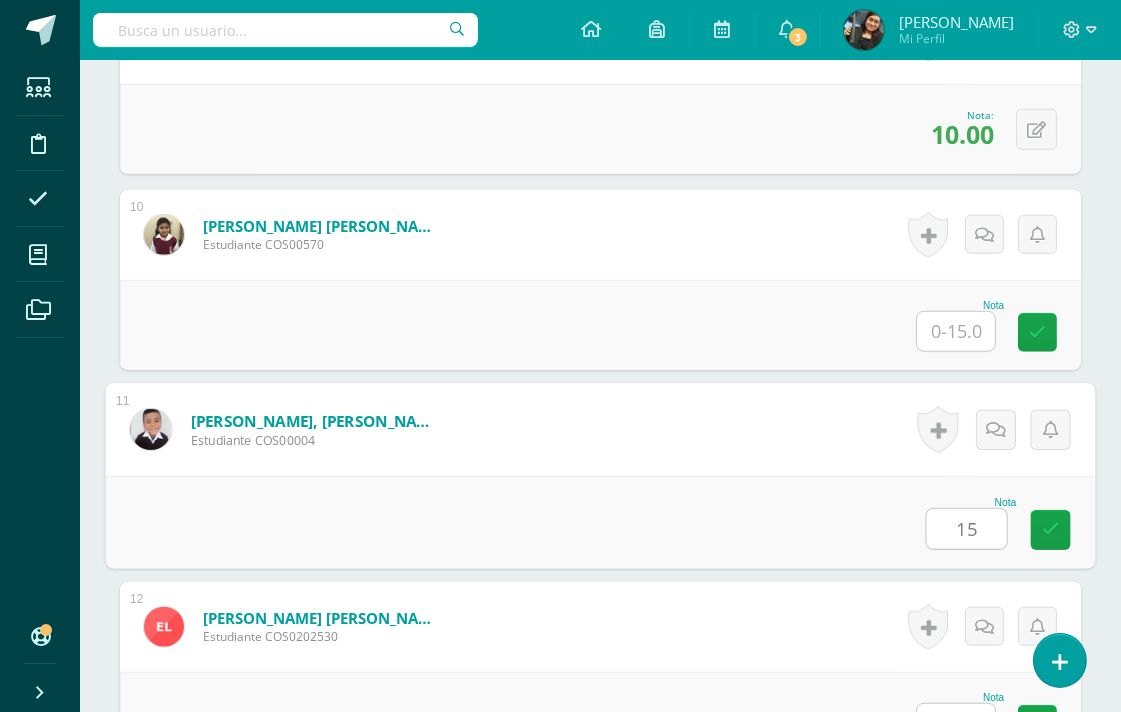 type on "15" 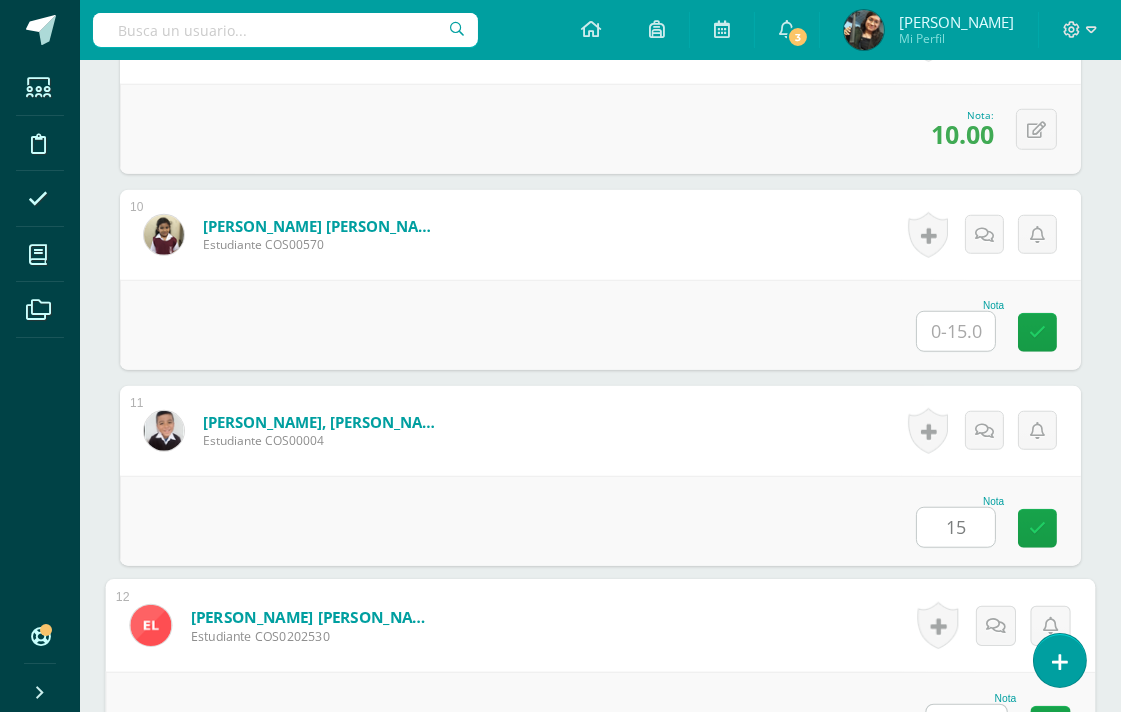 scroll, scrollTop: 2318, scrollLeft: 0, axis: vertical 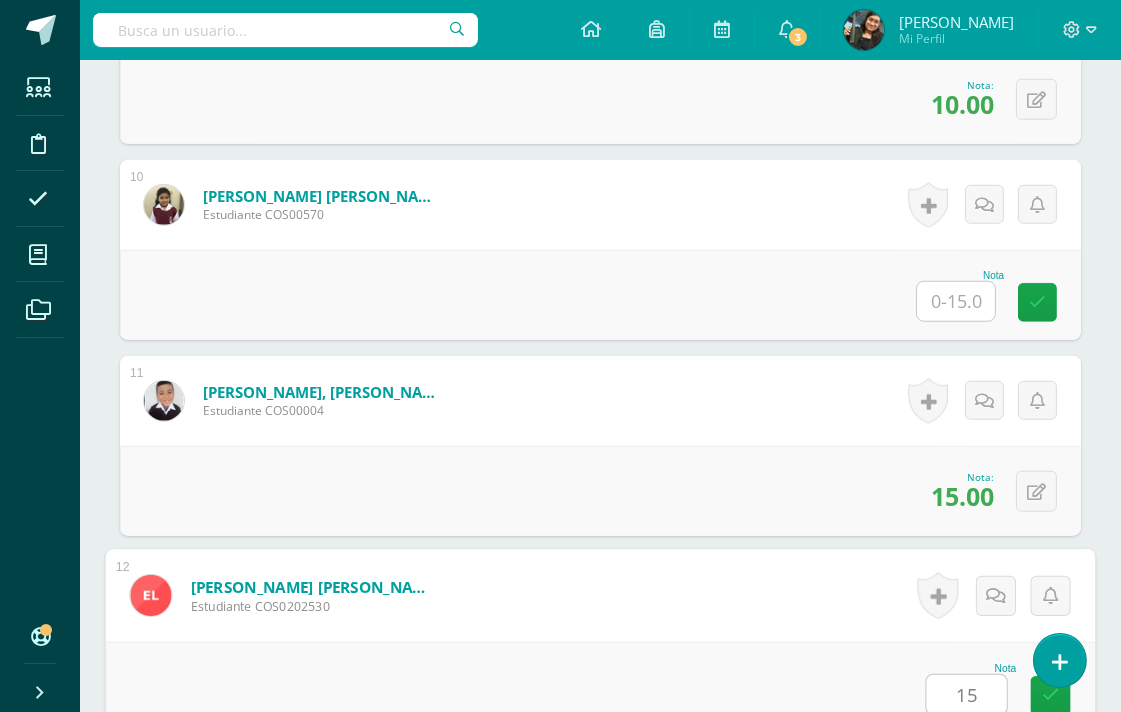 type on "15" 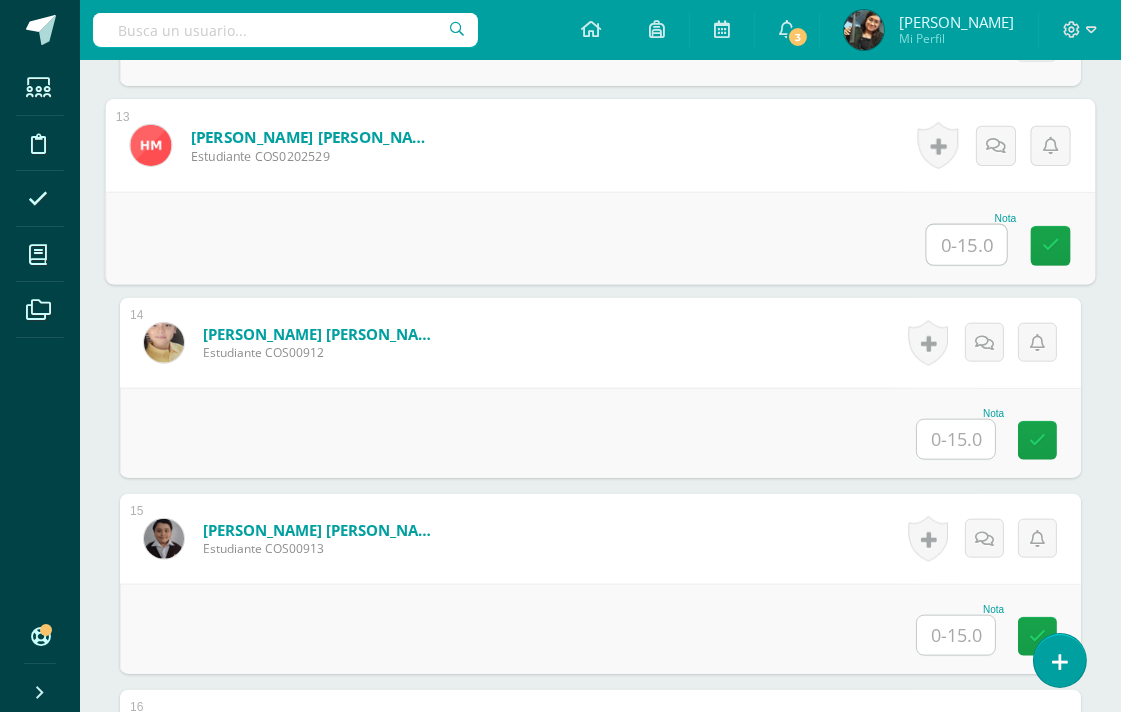 scroll, scrollTop: 2962, scrollLeft: 0, axis: vertical 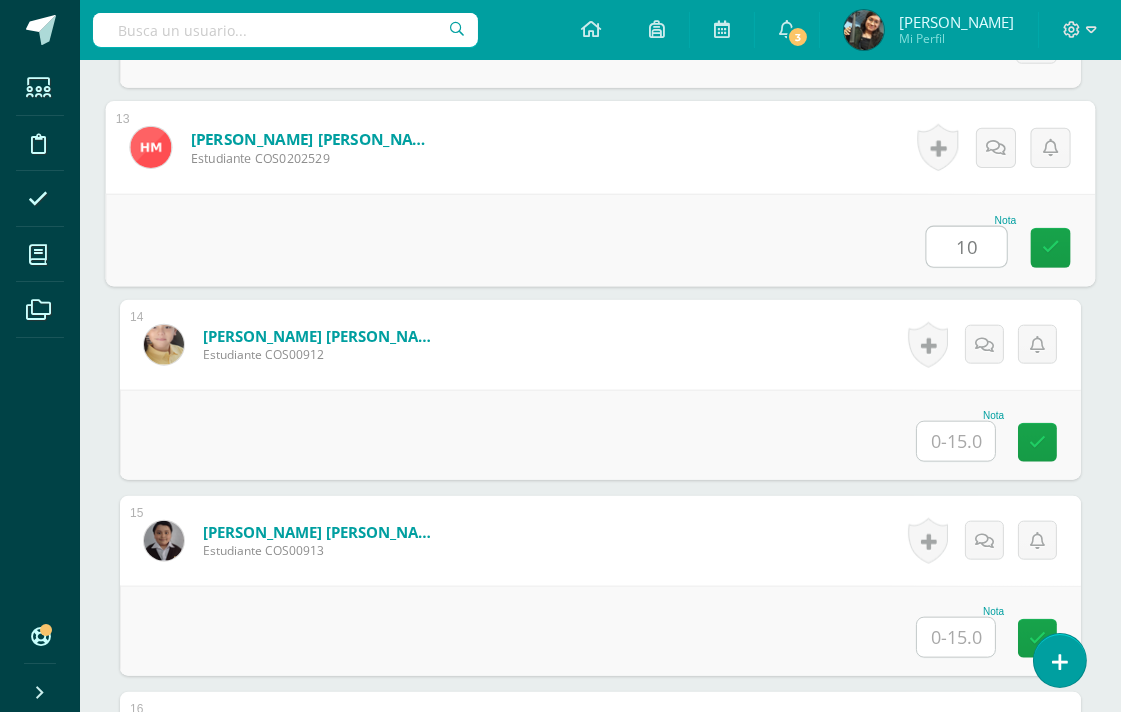 type on "10" 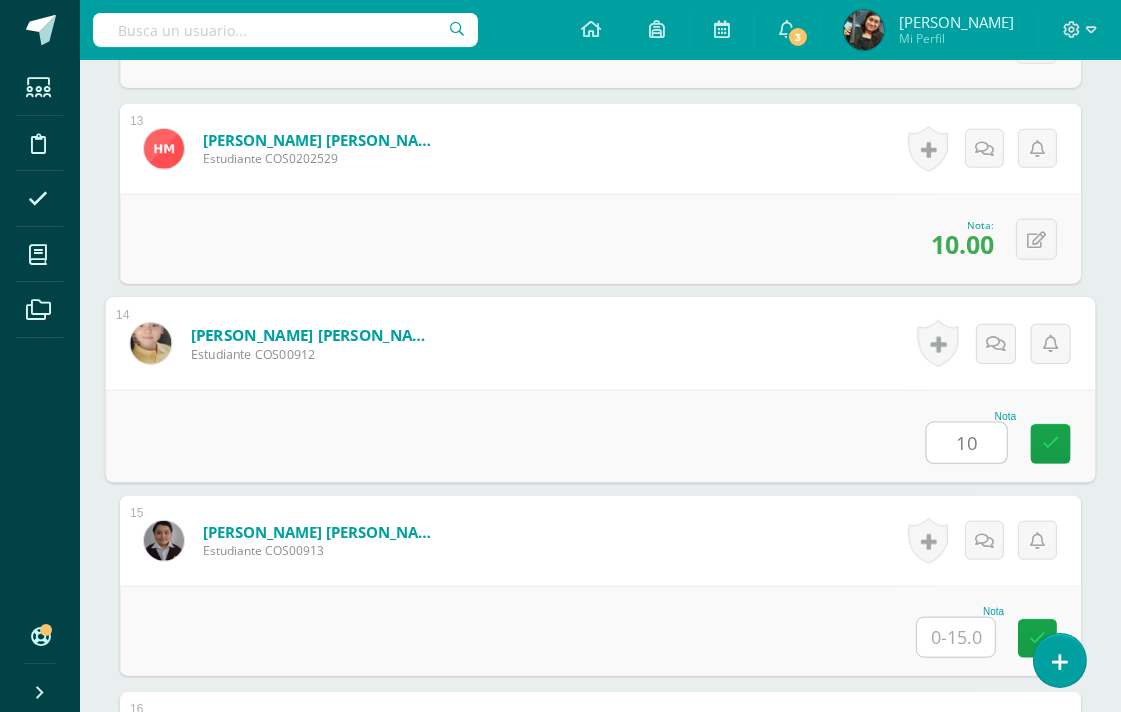 type on "10" 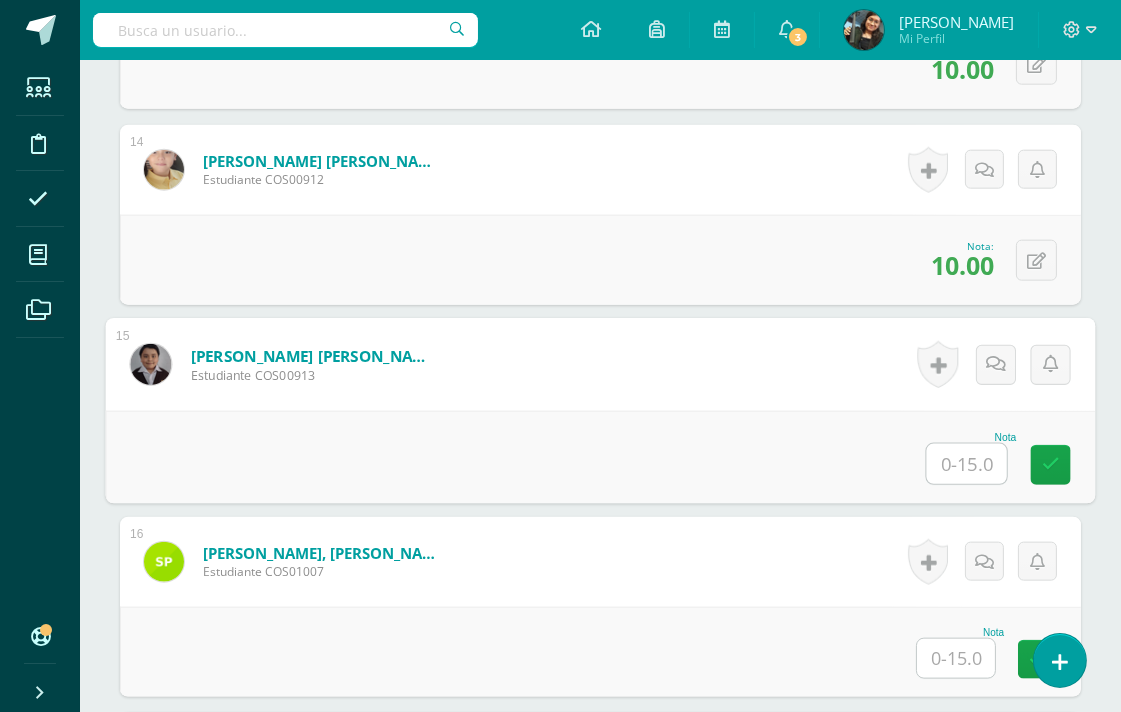 scroll, scrollTop: 3295, scrollLeft: 0, axis: vertical 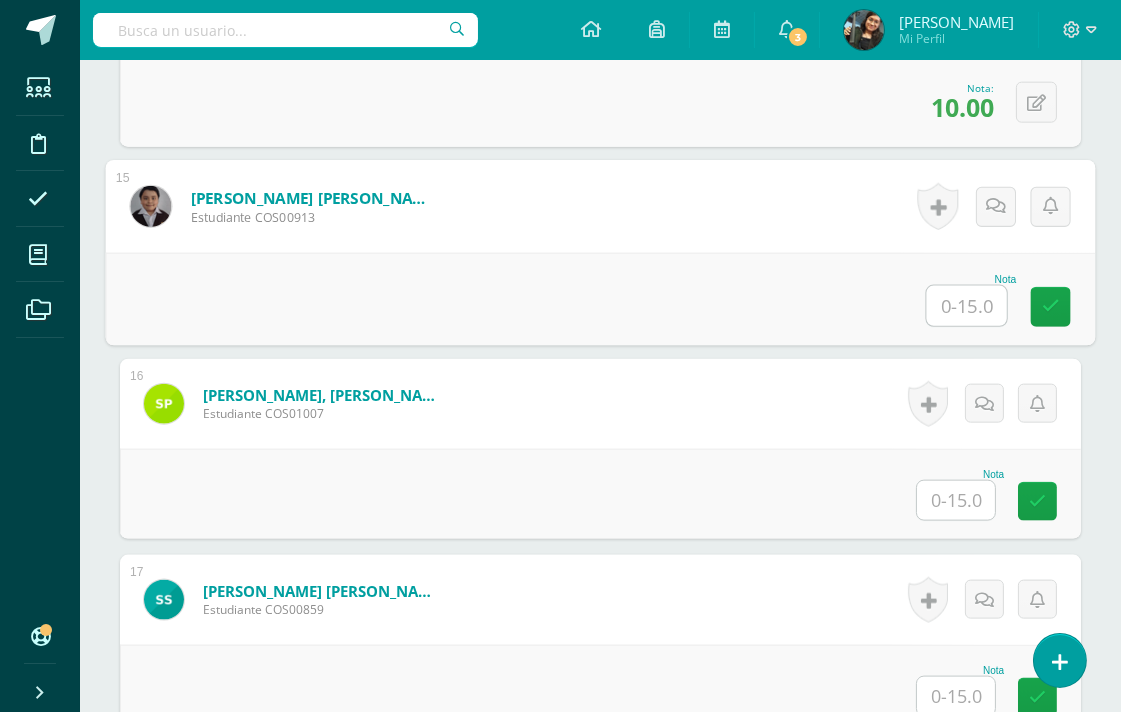 click at bounding box center [967, 306] 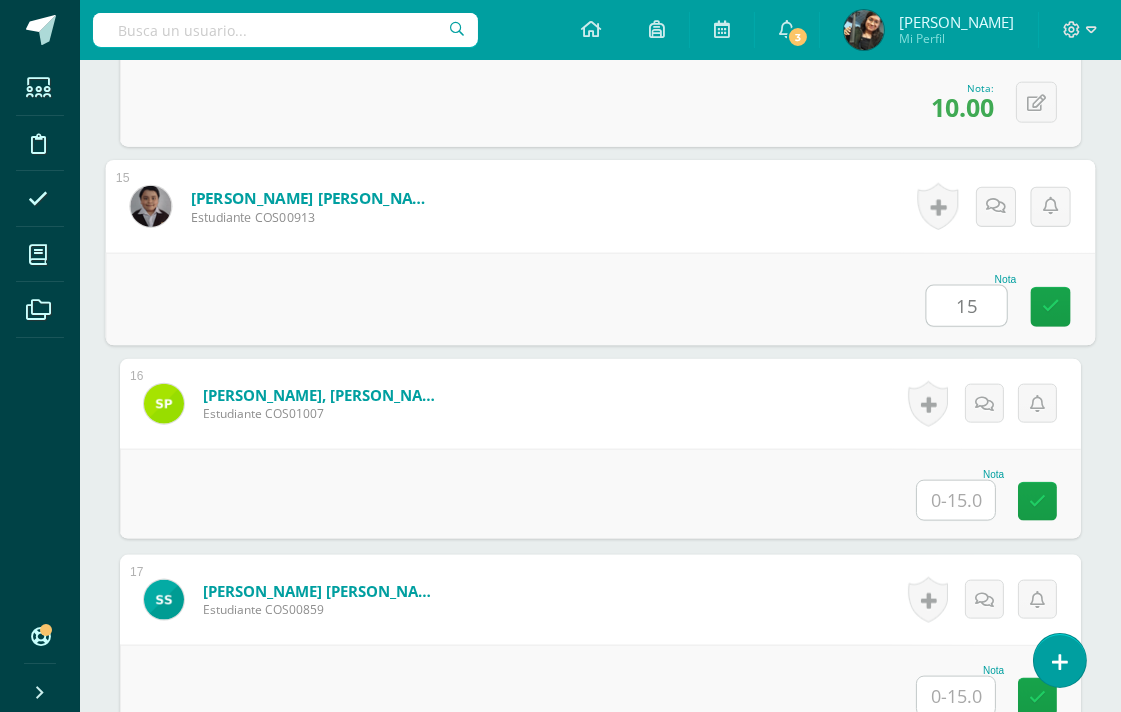 type on "15" 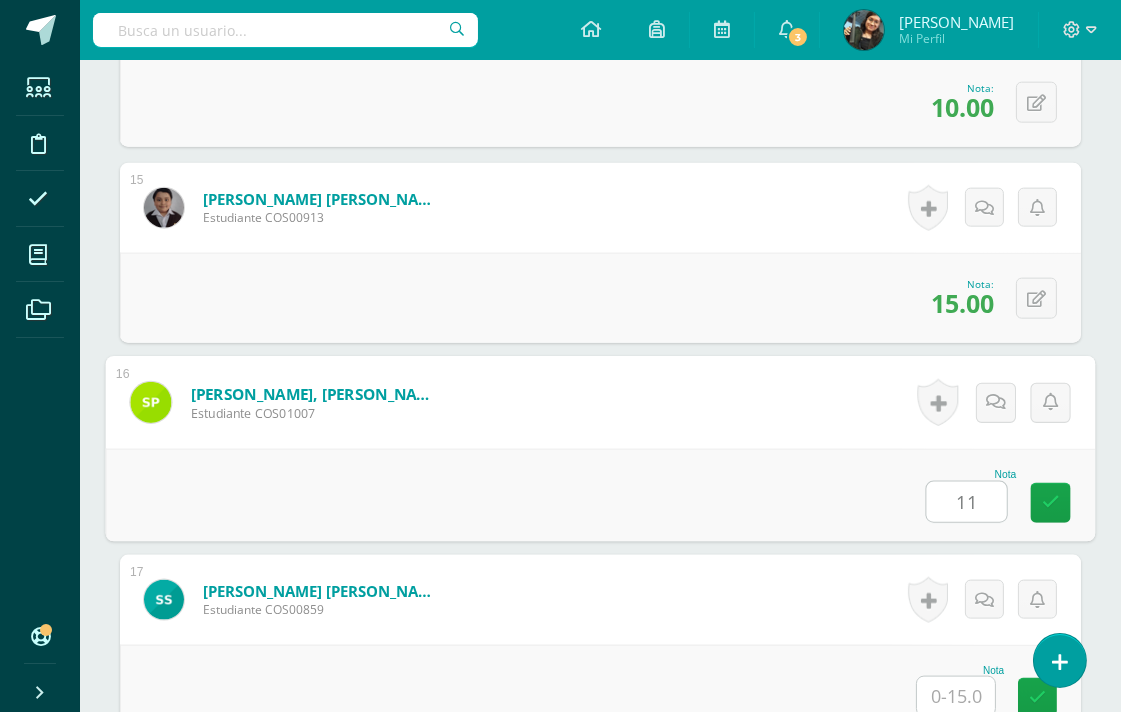 type on "11" 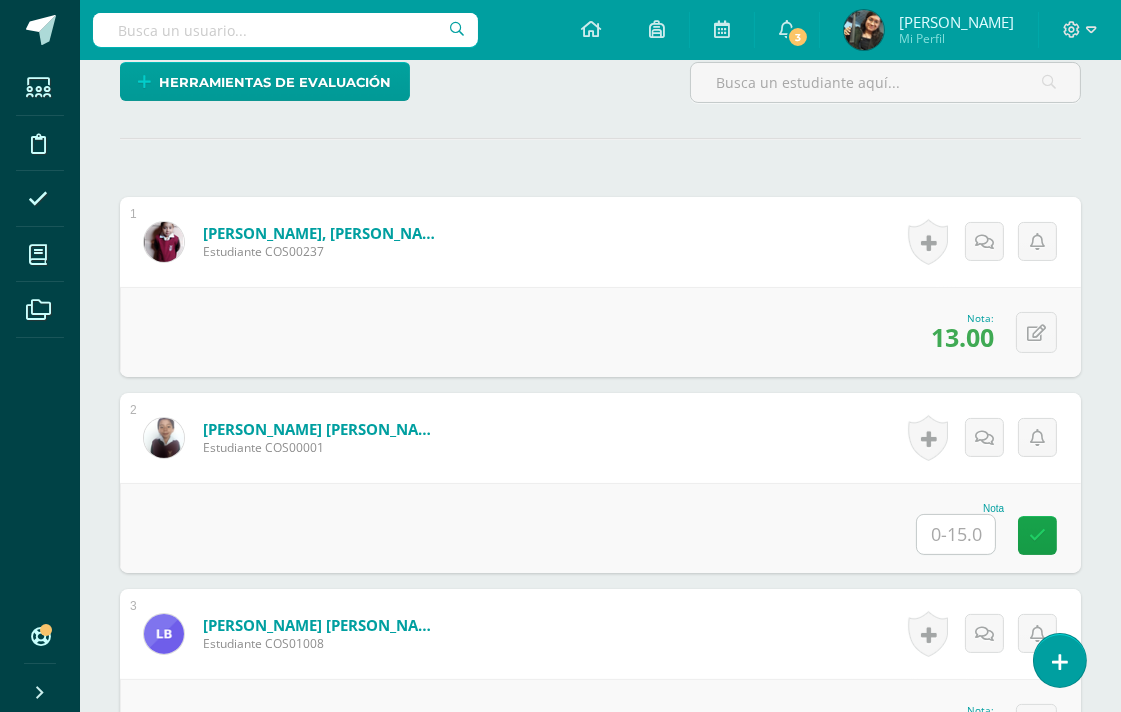 scroll, scrollTop: 520, scrollLeft: 0, axis: vertical 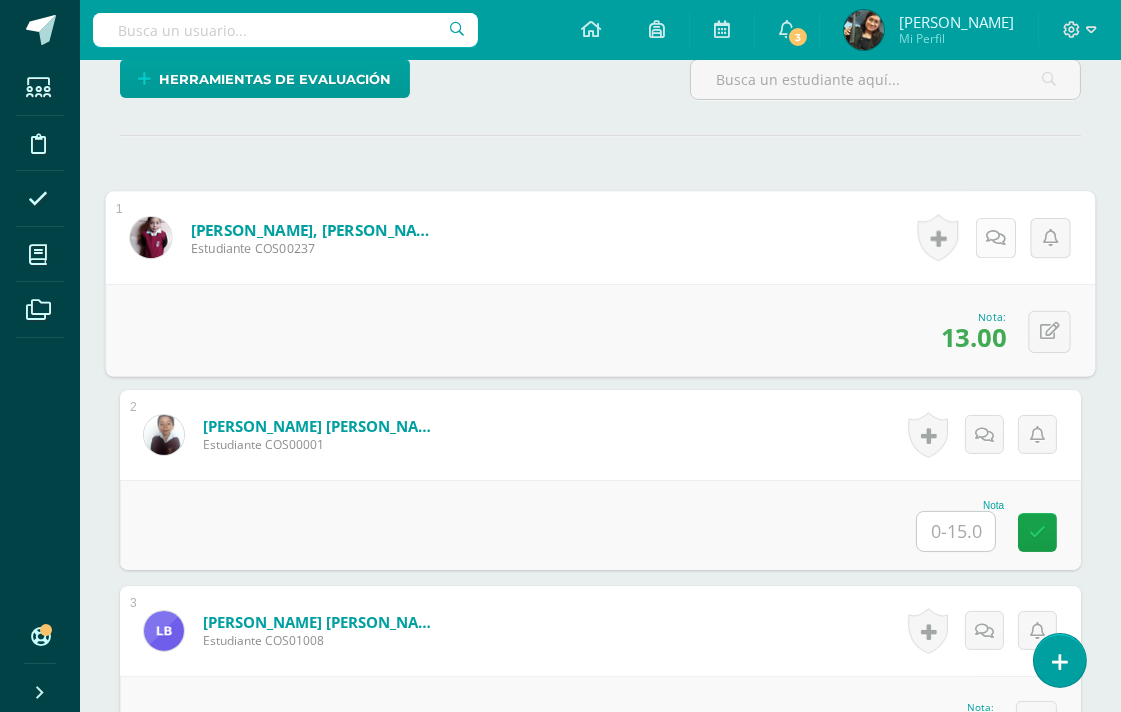 click at bounding box center (996, 237) 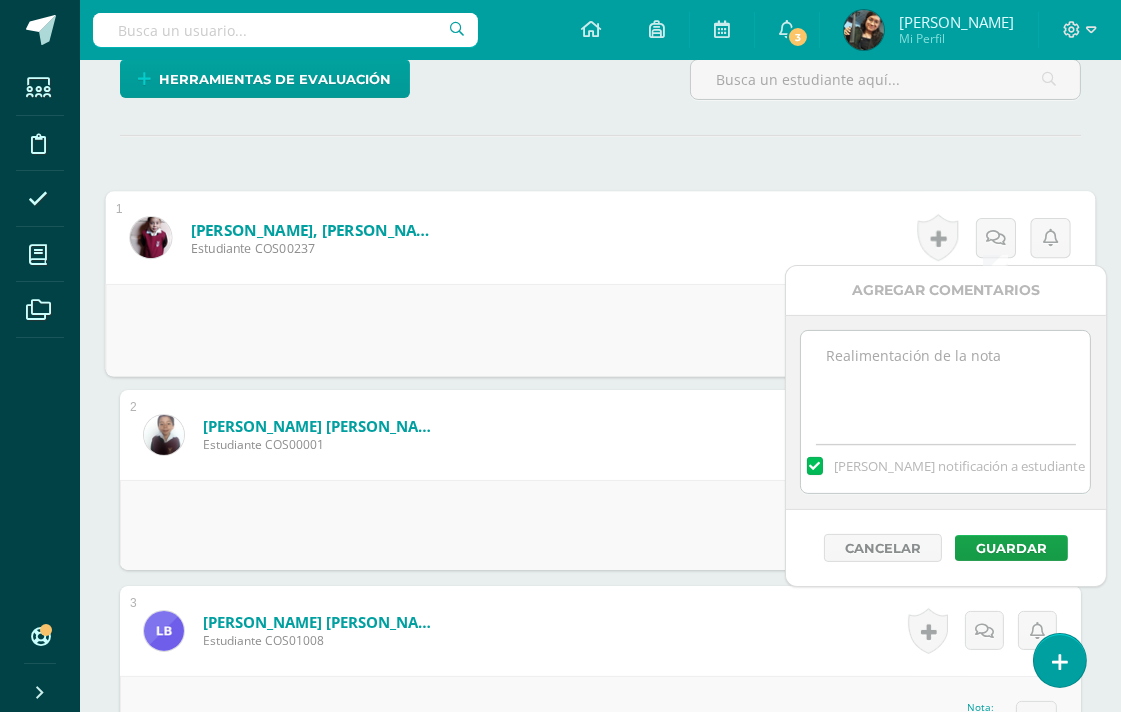 click at bounding box center (945, 381) 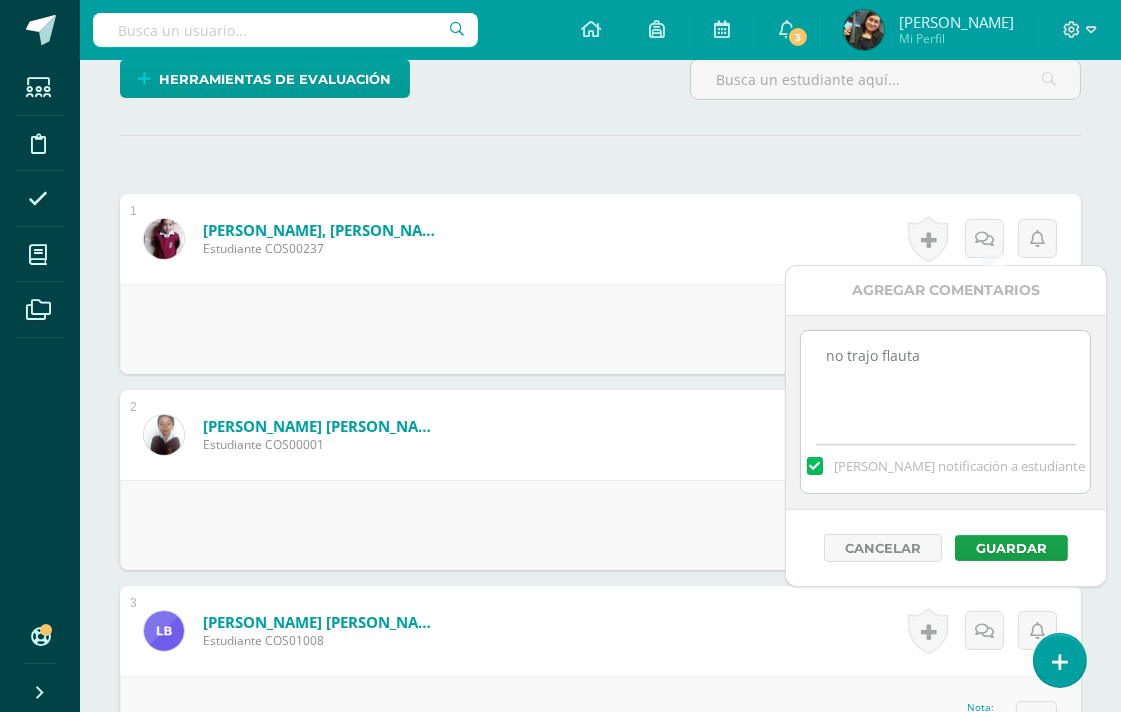 drag, startPoint x: 996, startPoint y: 363, endPoint x: 744, endPoint y: 334, distance: 253.66316 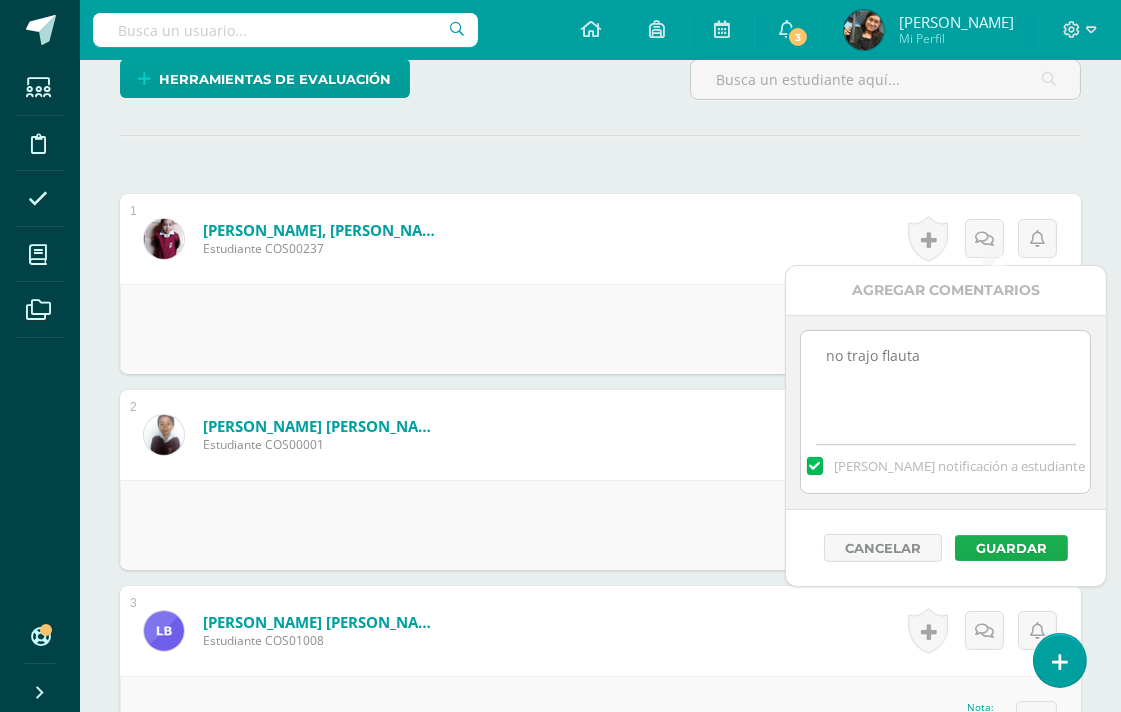 type on "no trajo flauta" 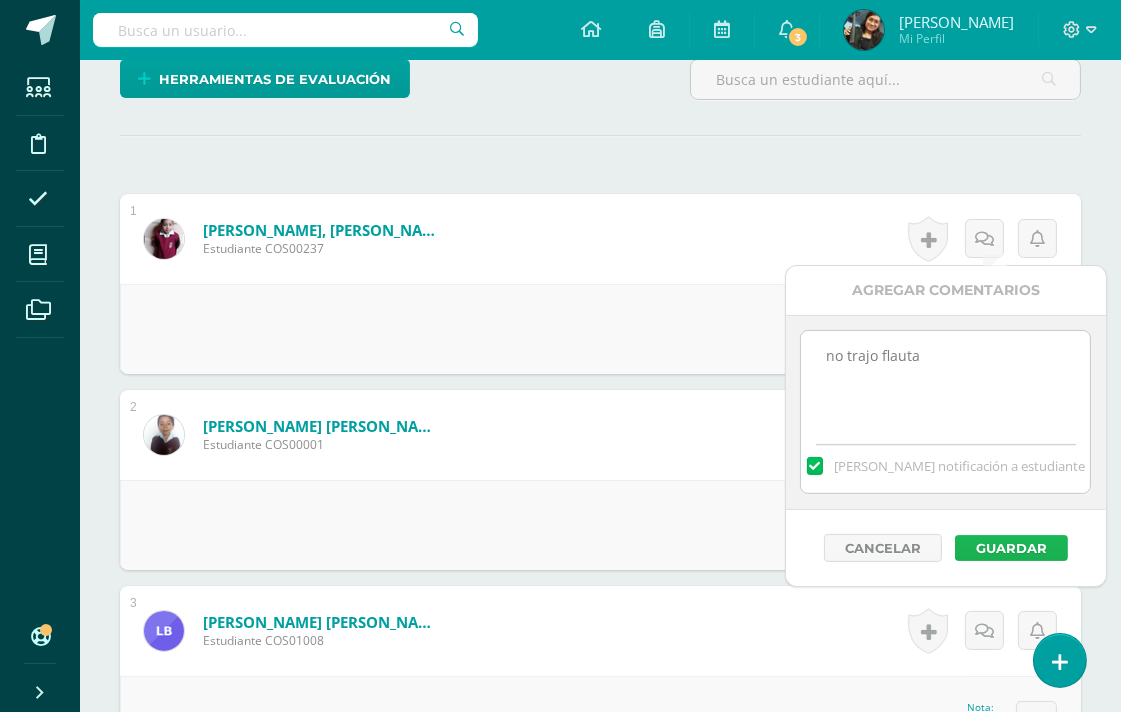 click on "Guardar" at bounding box center [1011, 548] 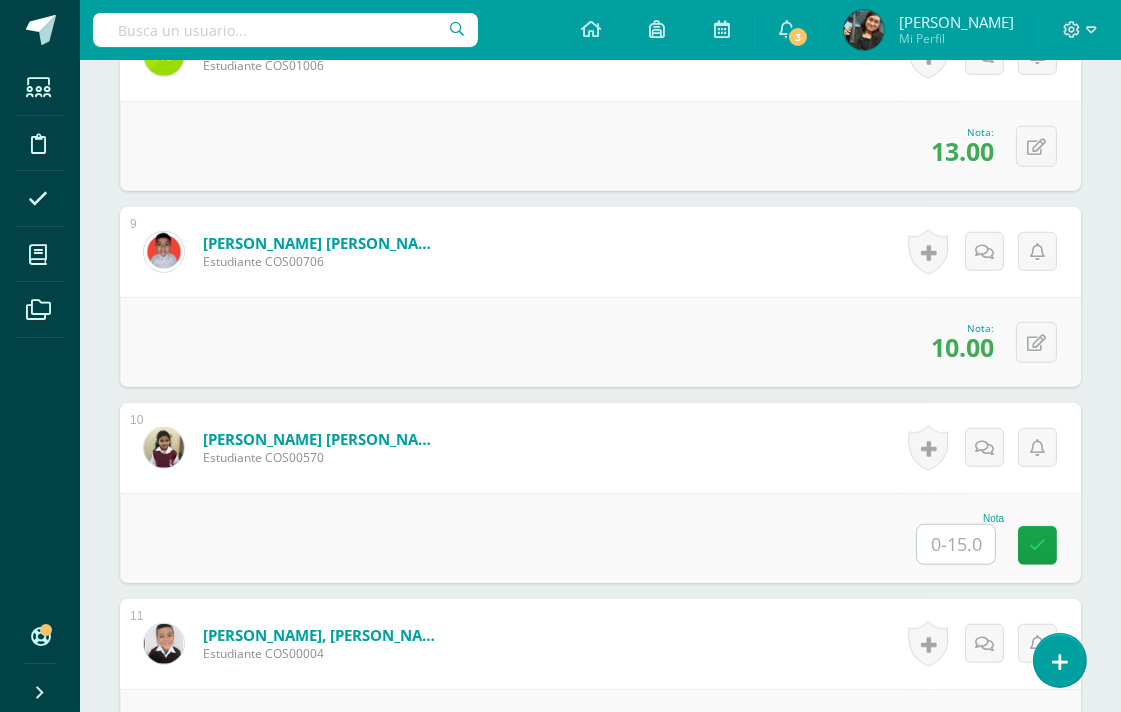 scroll, scrollTop: 1964, scrollLeft: 0, axis: vertical 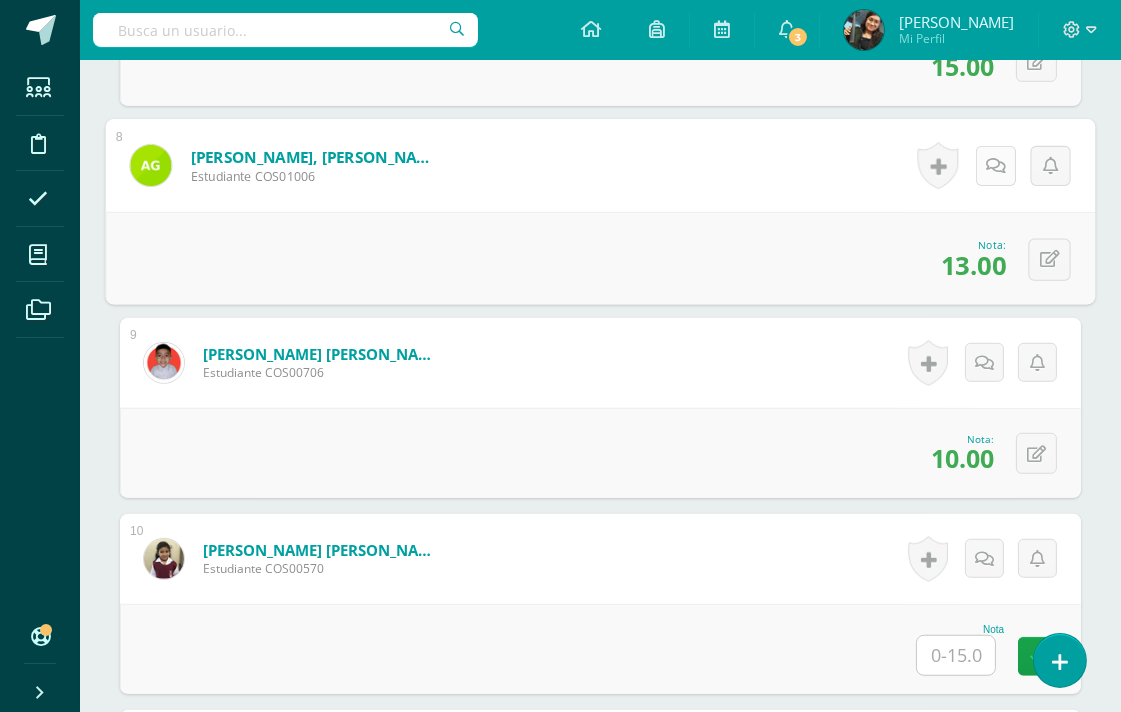 click at bounding box center [996, 166] 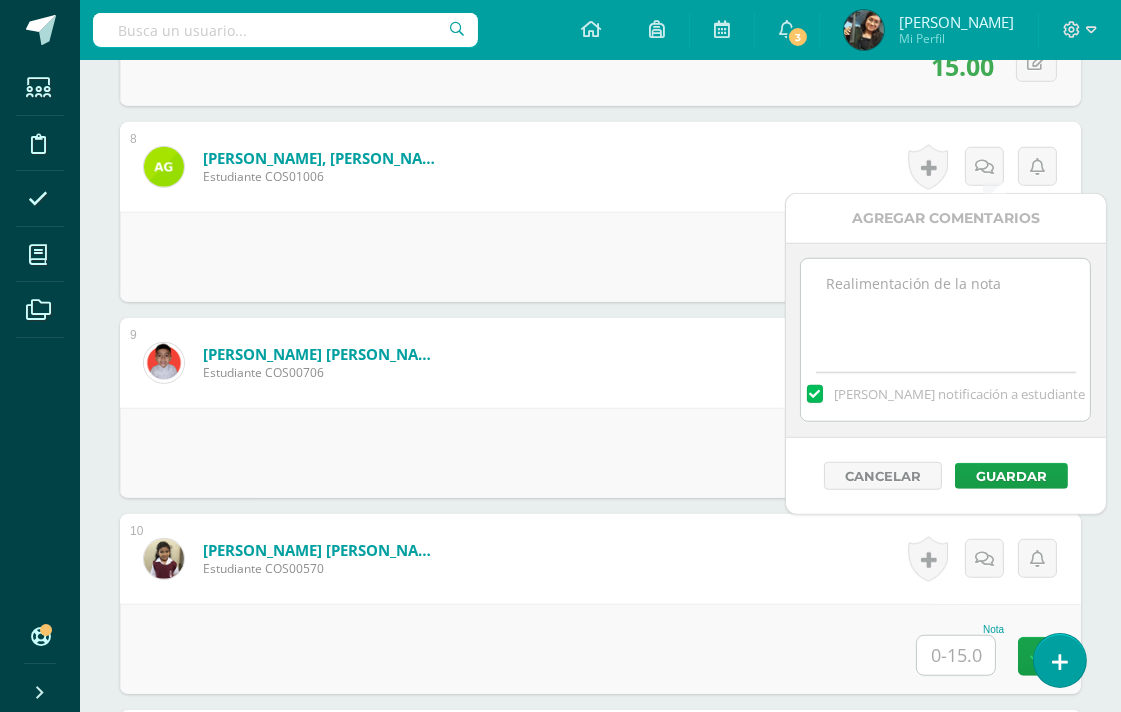 click at bounding box center [945, 309] 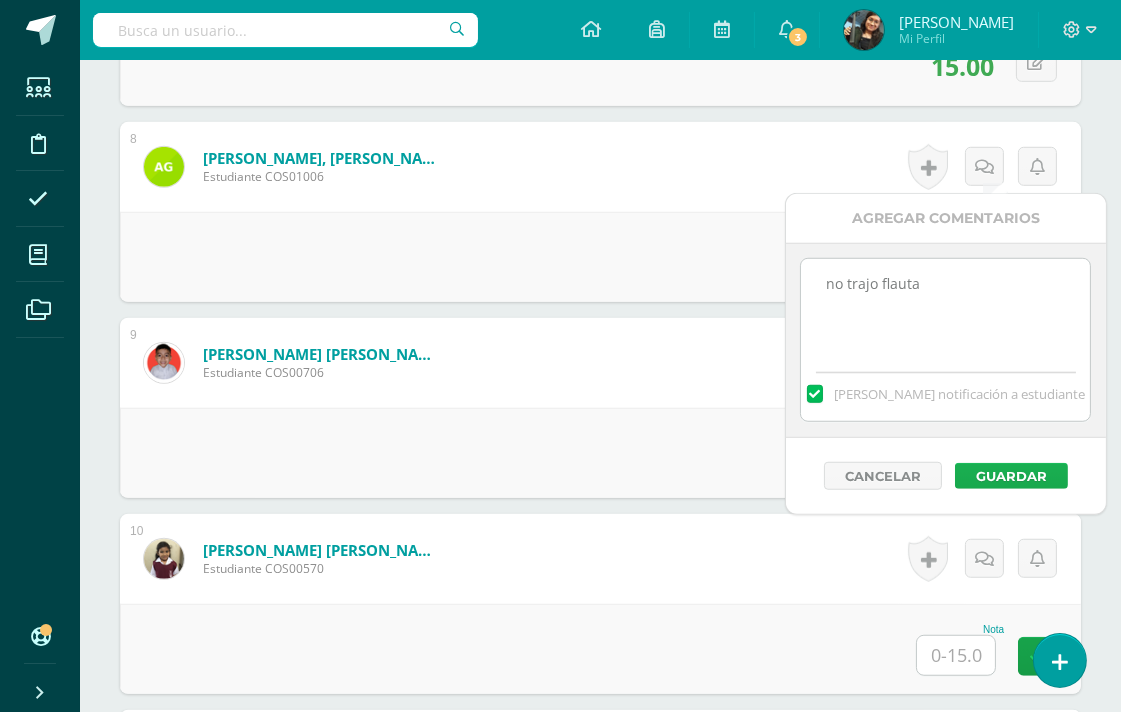 type on "no trajo flauta" 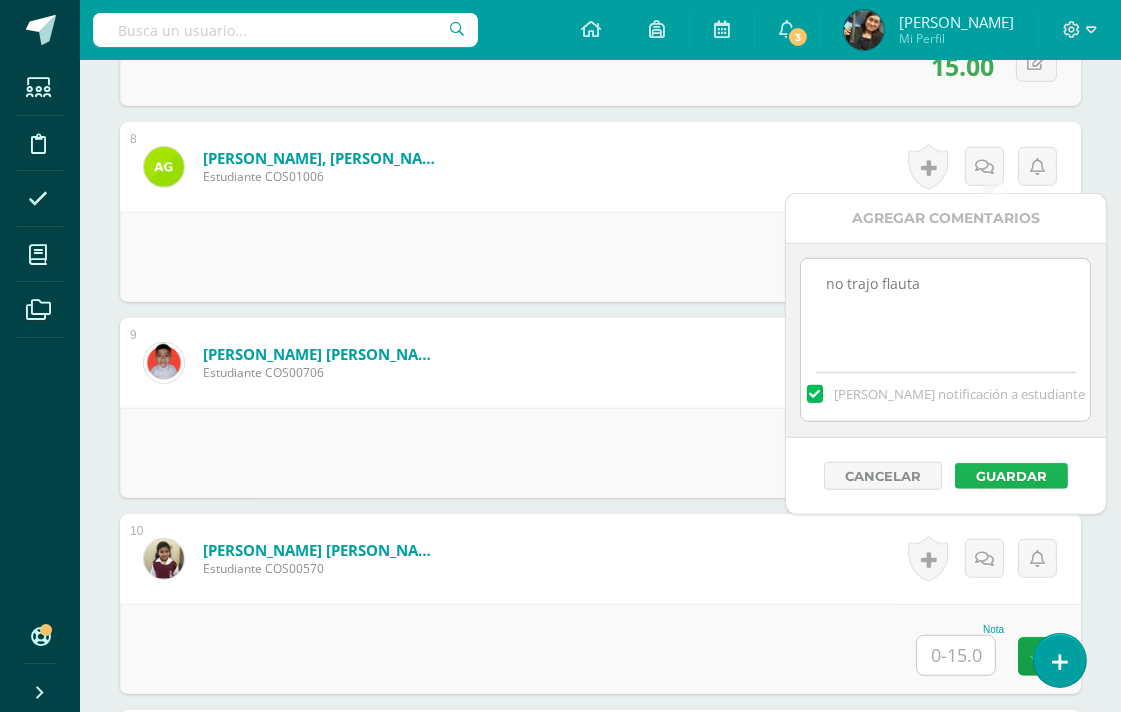 click on "Guardar" at bounding box center (1011, 476) 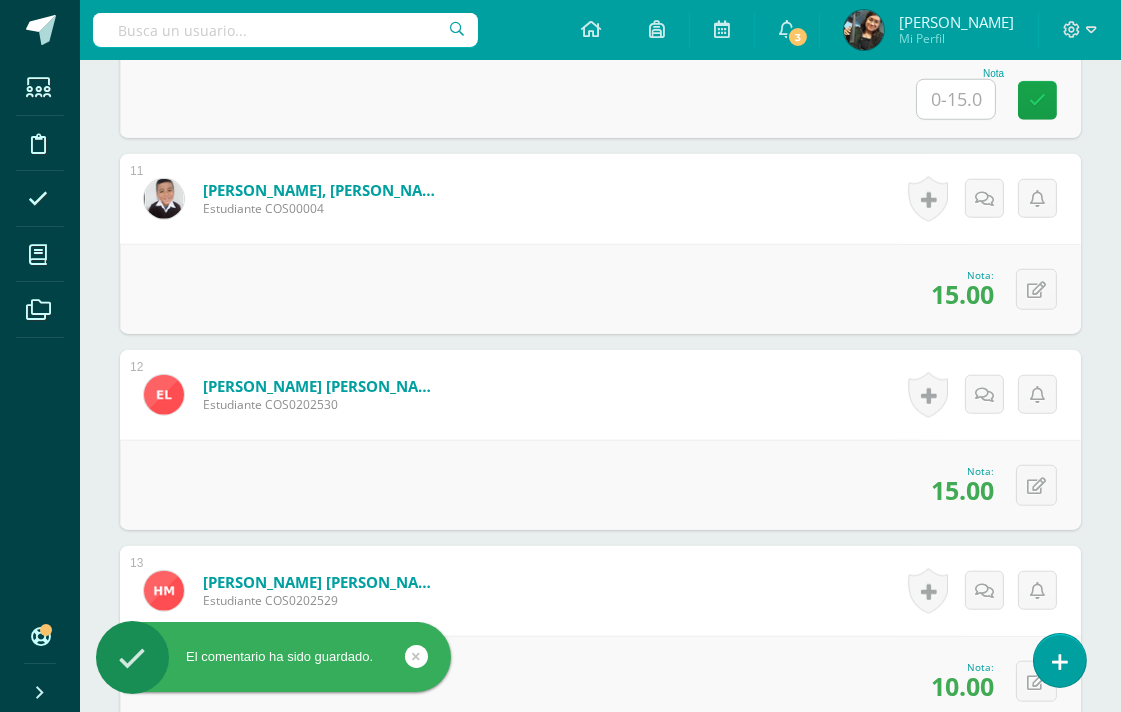 scroll, scrollTop: 2631, scrollLeft: 0, axis: vertical 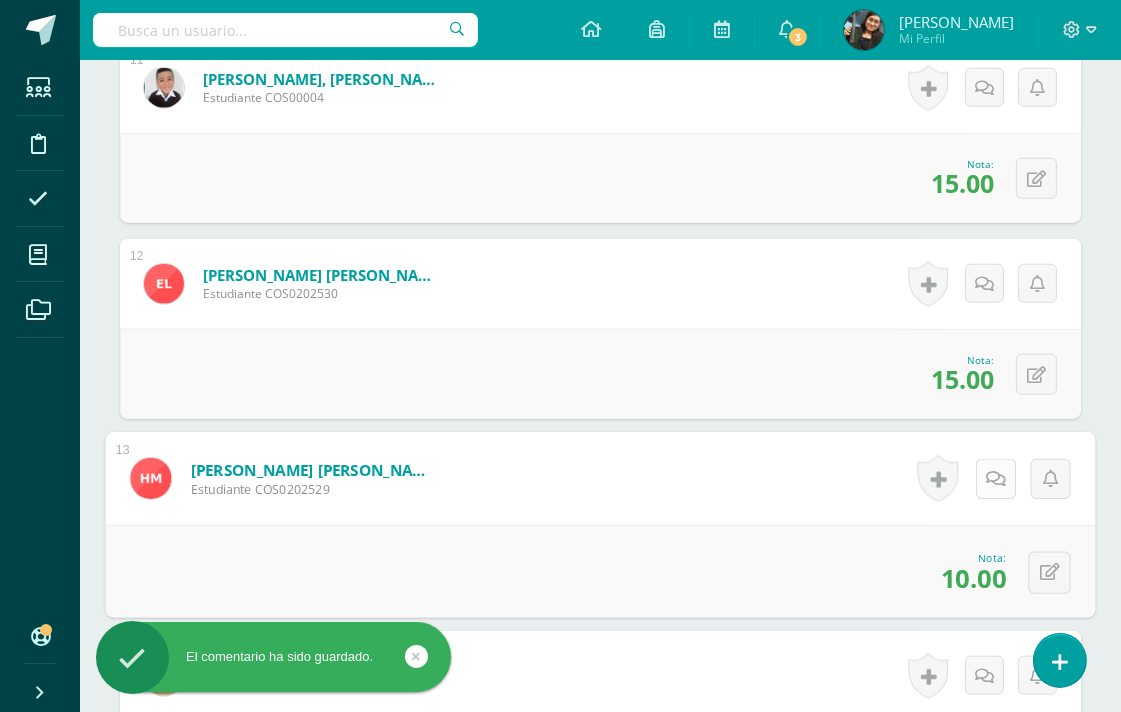 click at bounding box center (996, 479) 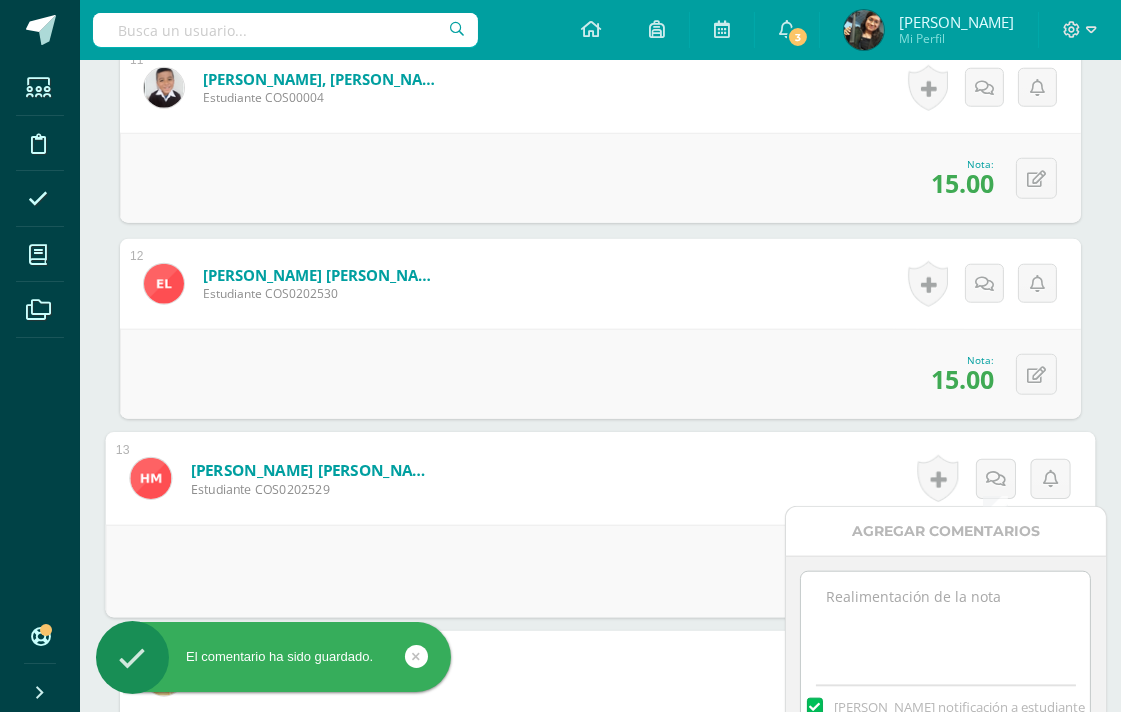 click on "[PERSON_NAME] notificación a estudiante" at bounding box center (946, 653) 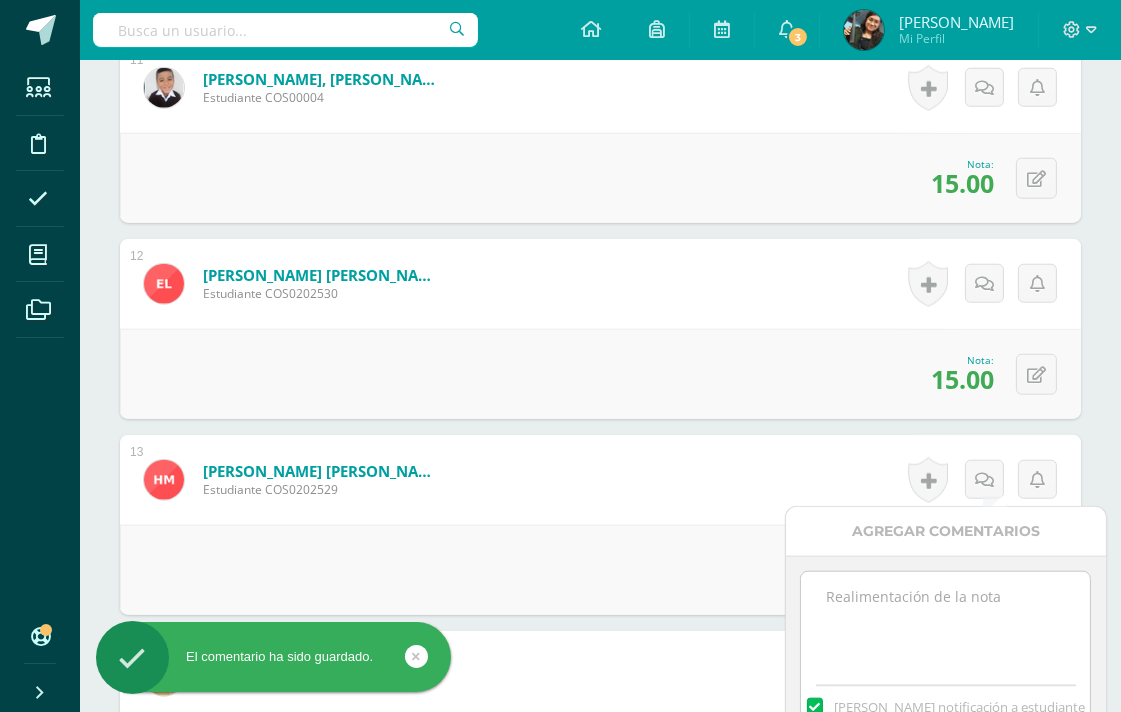 click at bounding box center (945, 622) 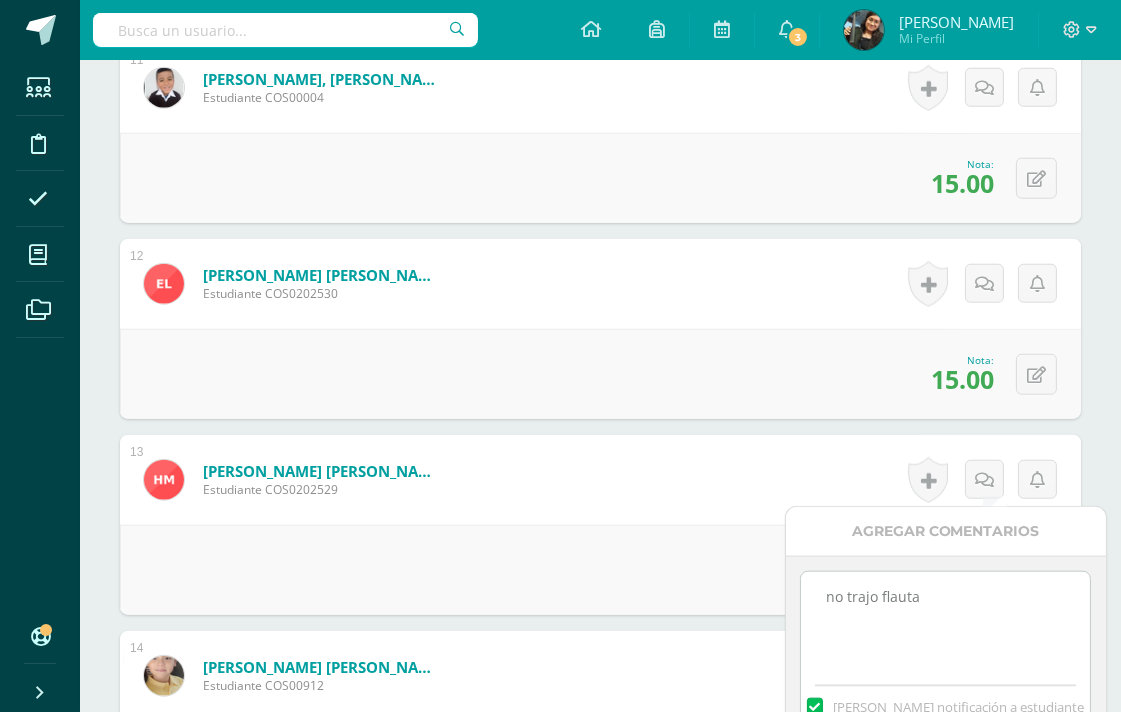 scroll, scrollTop: 2853, scrollLeft: 0, axis: vertical 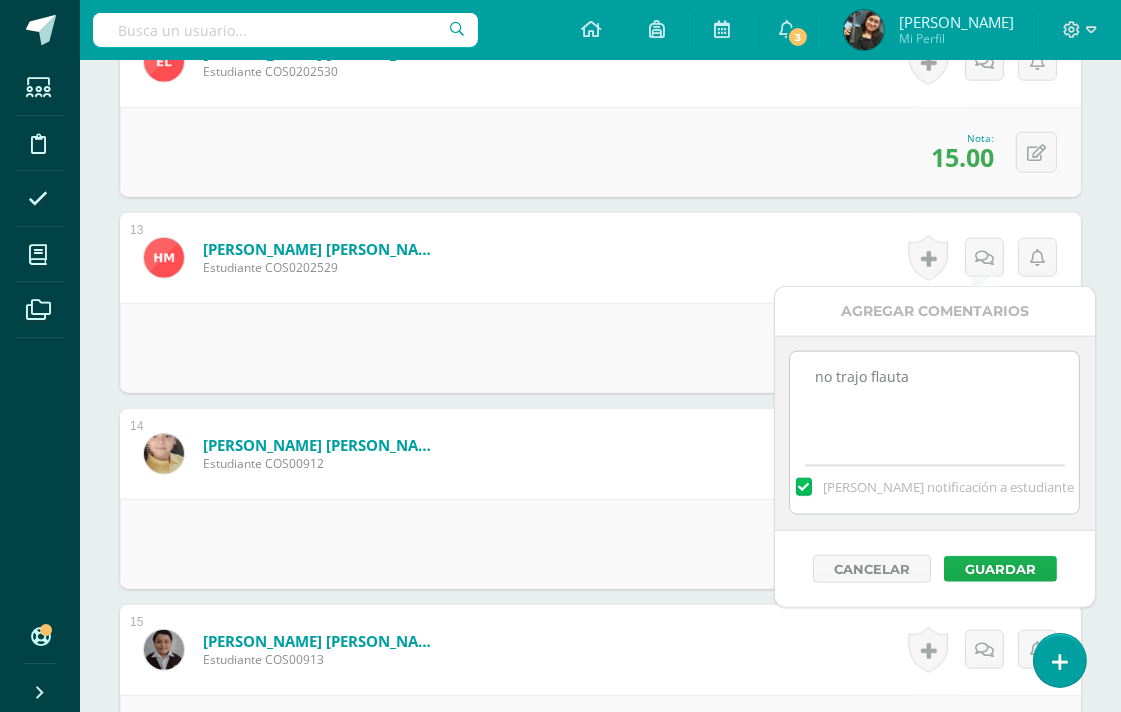 type on "no trajo flauta" 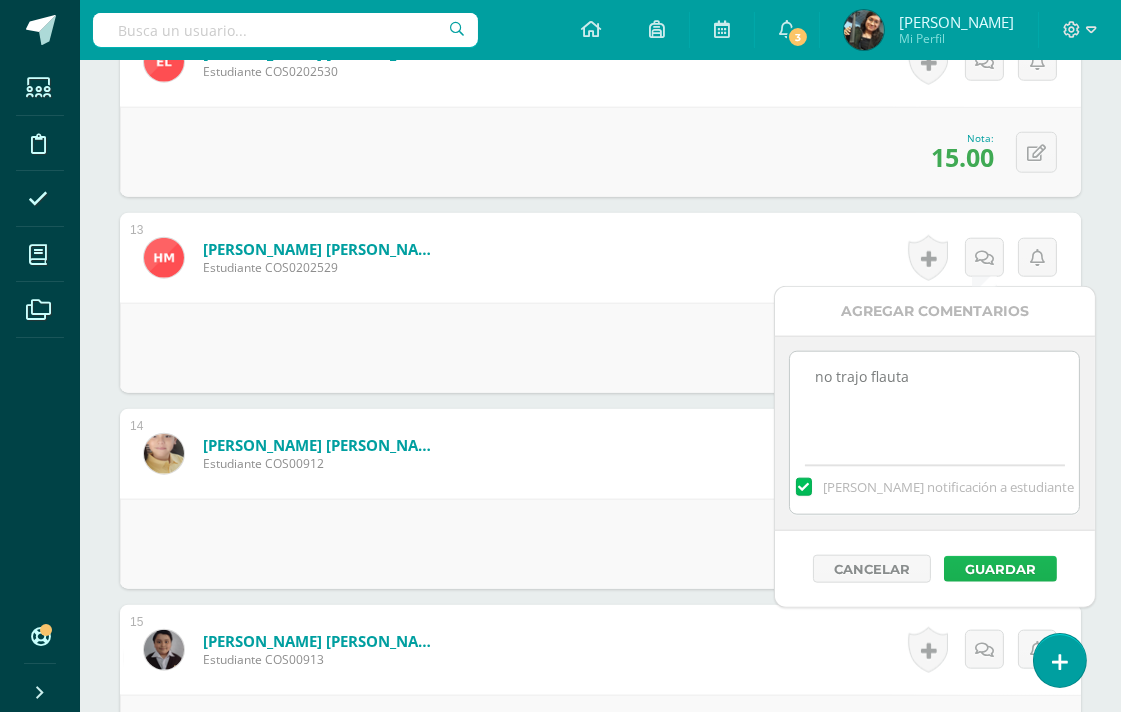 click on "Guardar" at bounding box center (1000, 569) 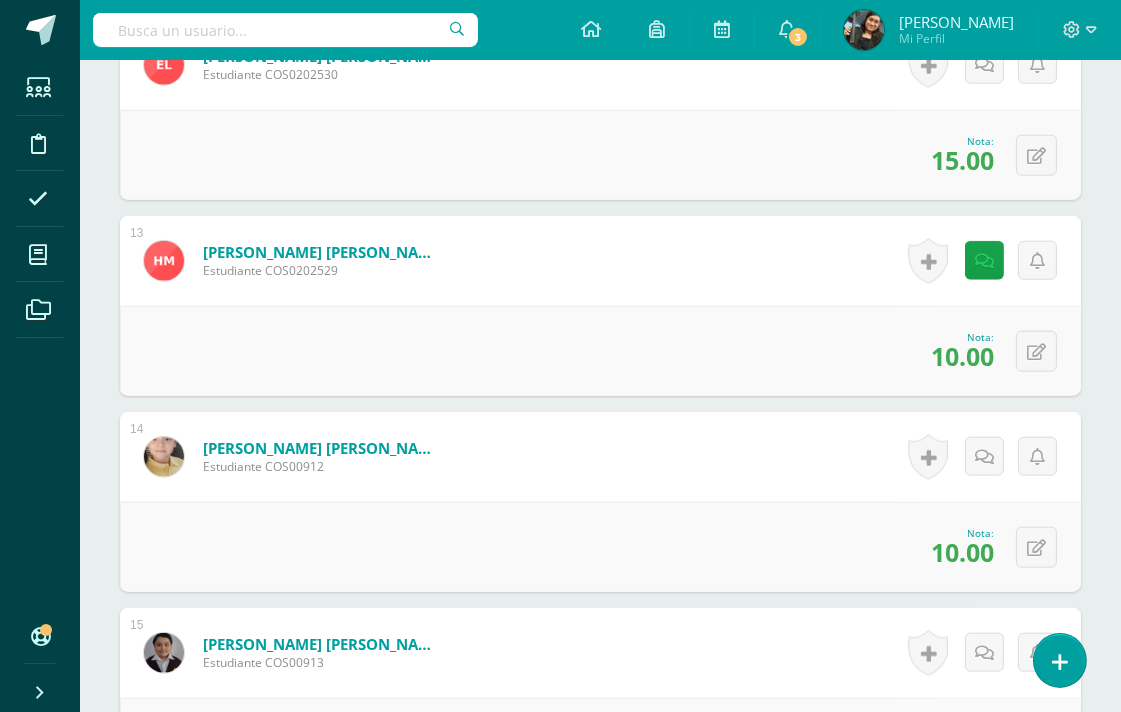 scroll, scrollTop: 2853, scrollLeft: 0, axis: vertical 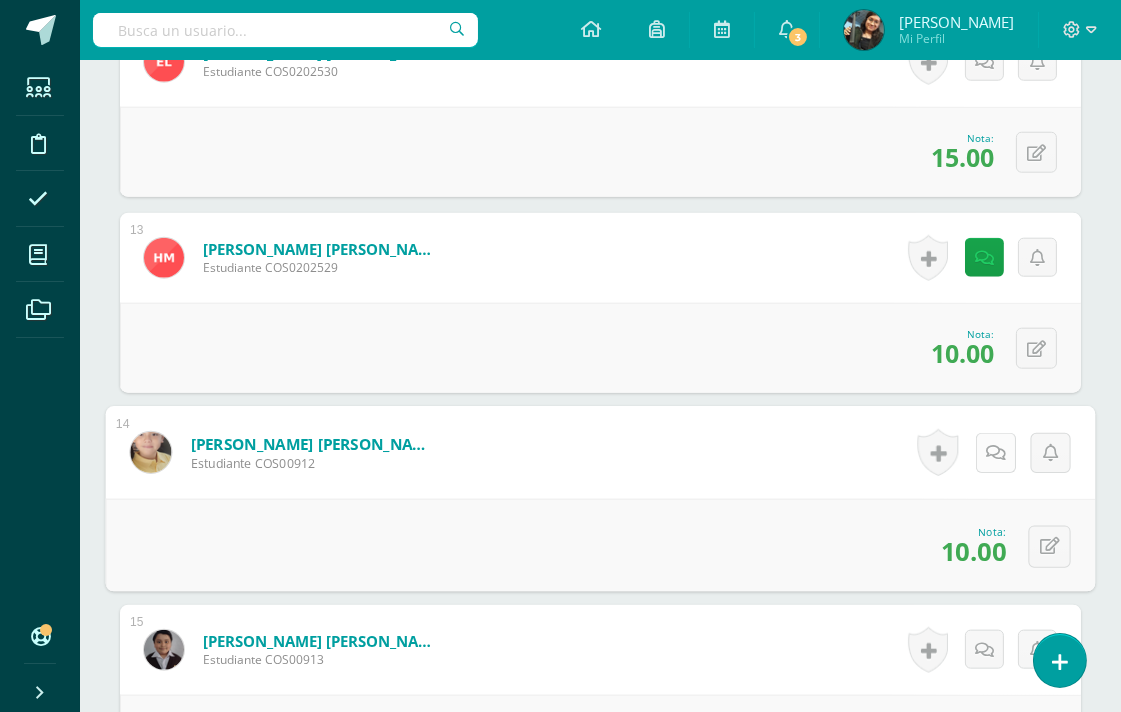 click at bounding box center (996, 453) 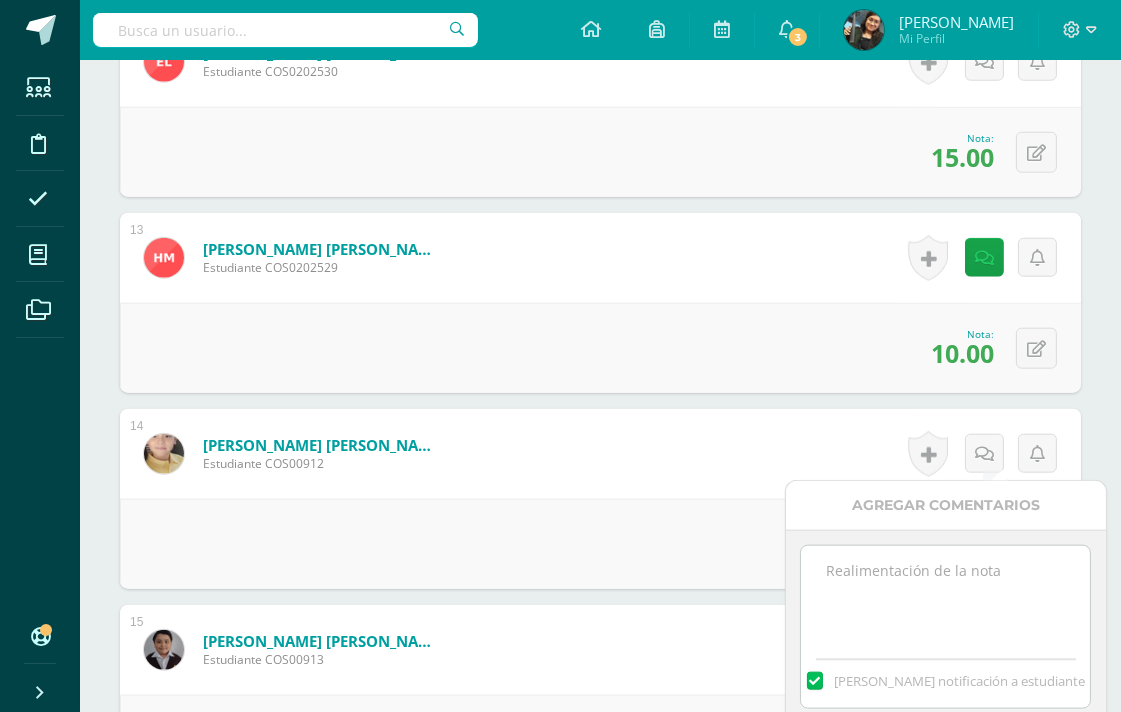 click at bounding box center [945, 596] 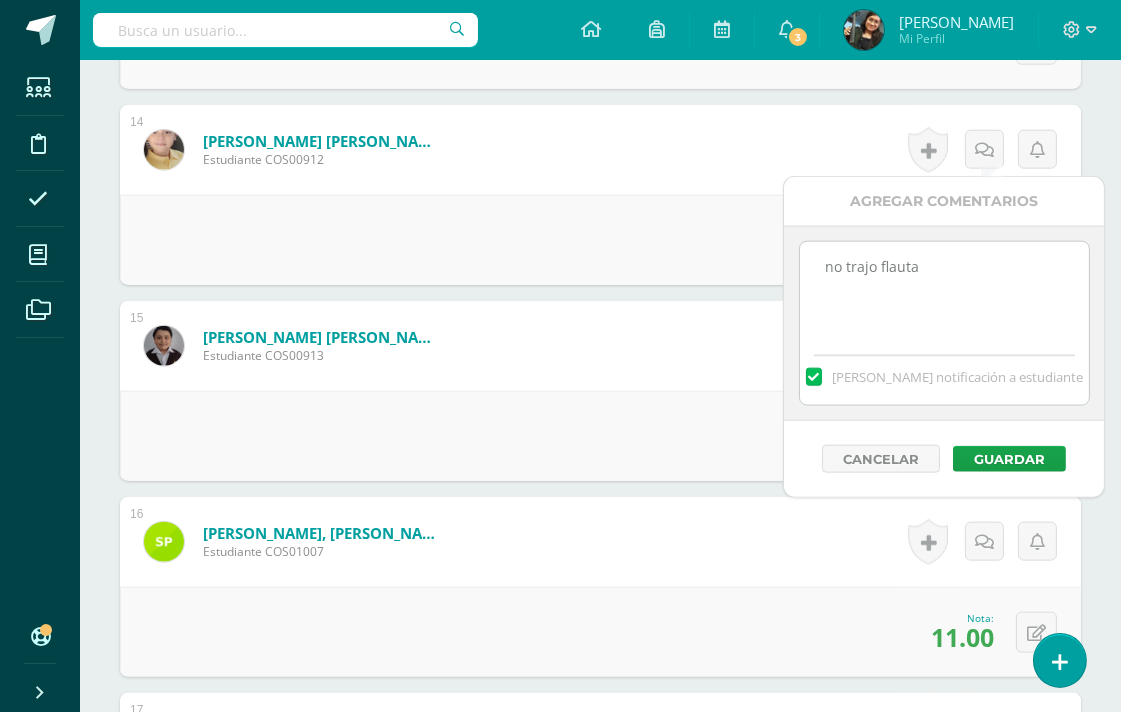 scroll, scrollTop: 3186, scrollLeft: 0, axis: vertical 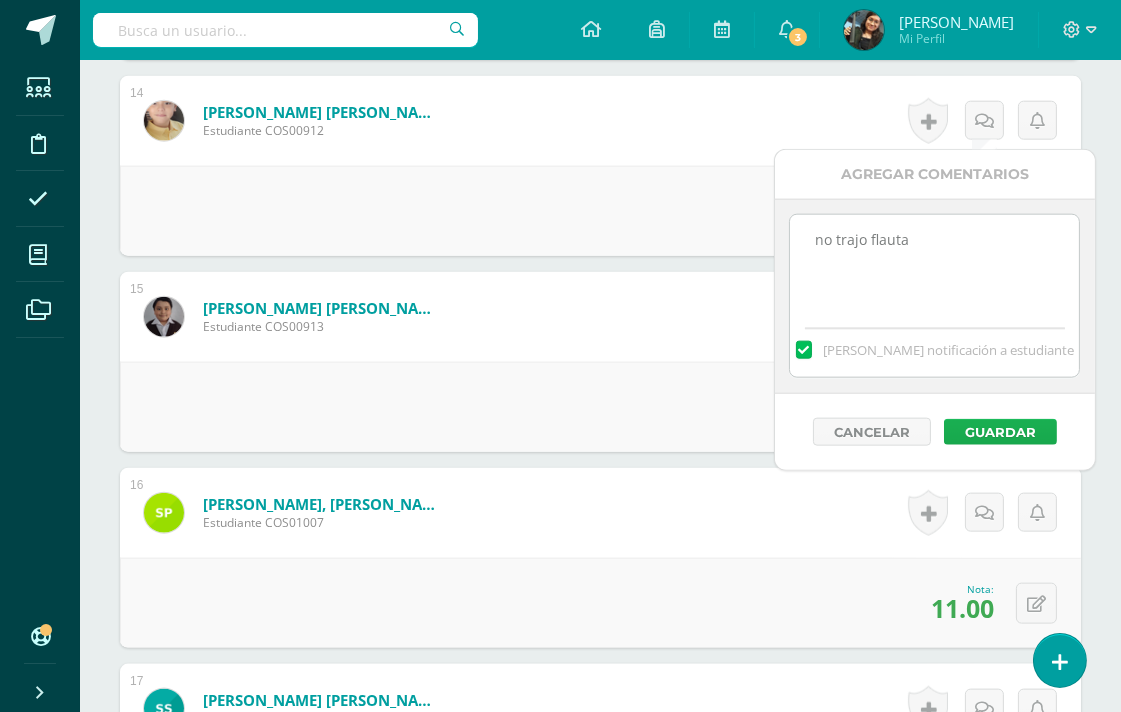 type on "no trajo flauta" 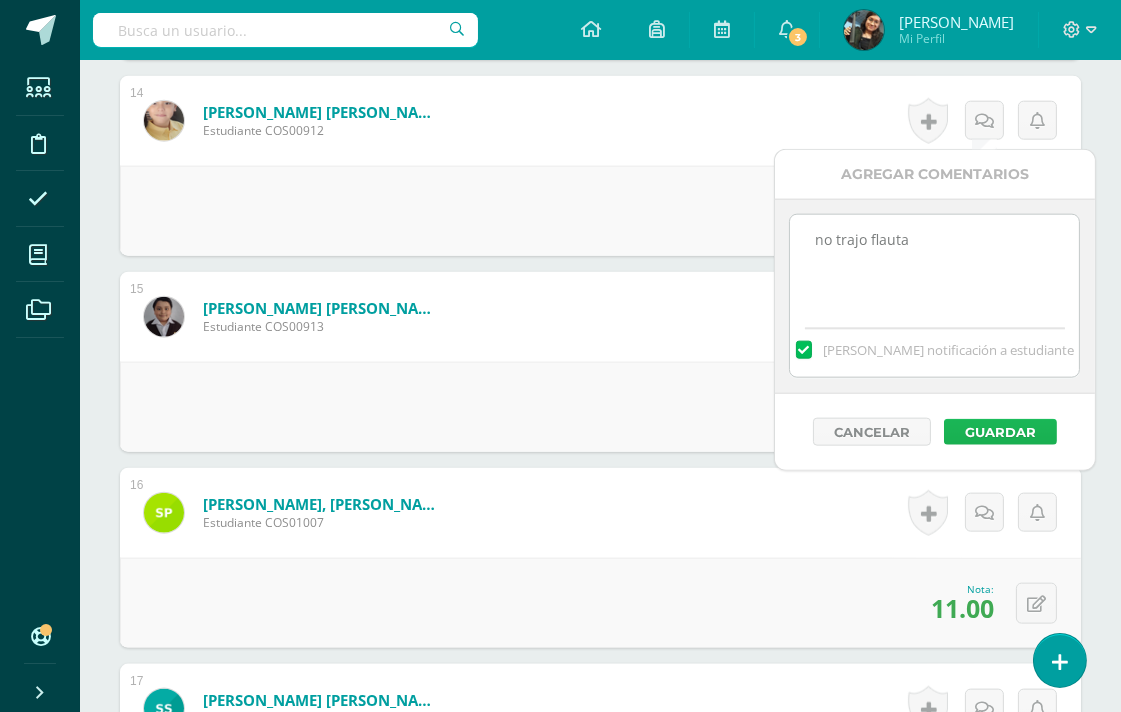 click on "Guardar" at bounding box center (1000, 432) 